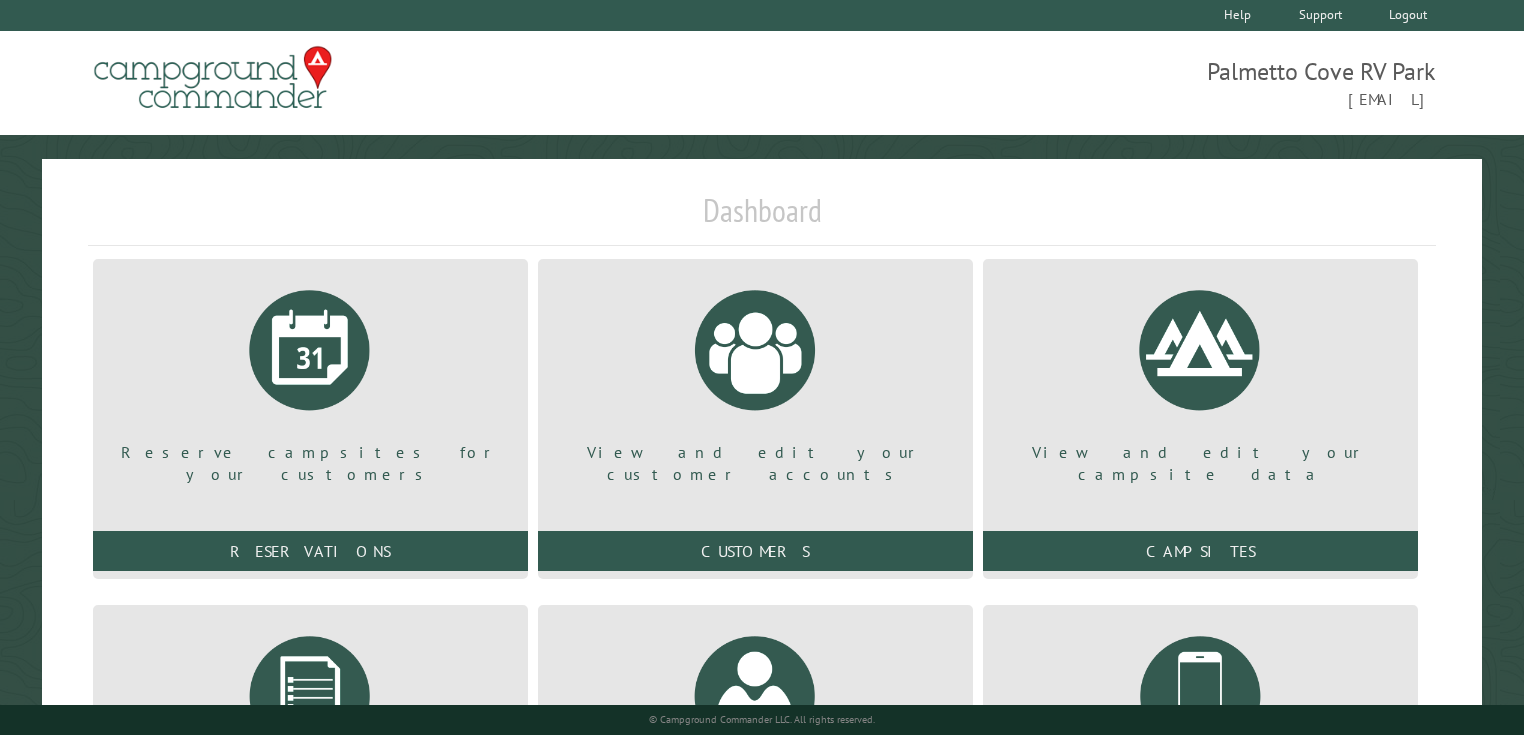 scroll, scrollTop: 0, scrollLeft: 0, axis: both 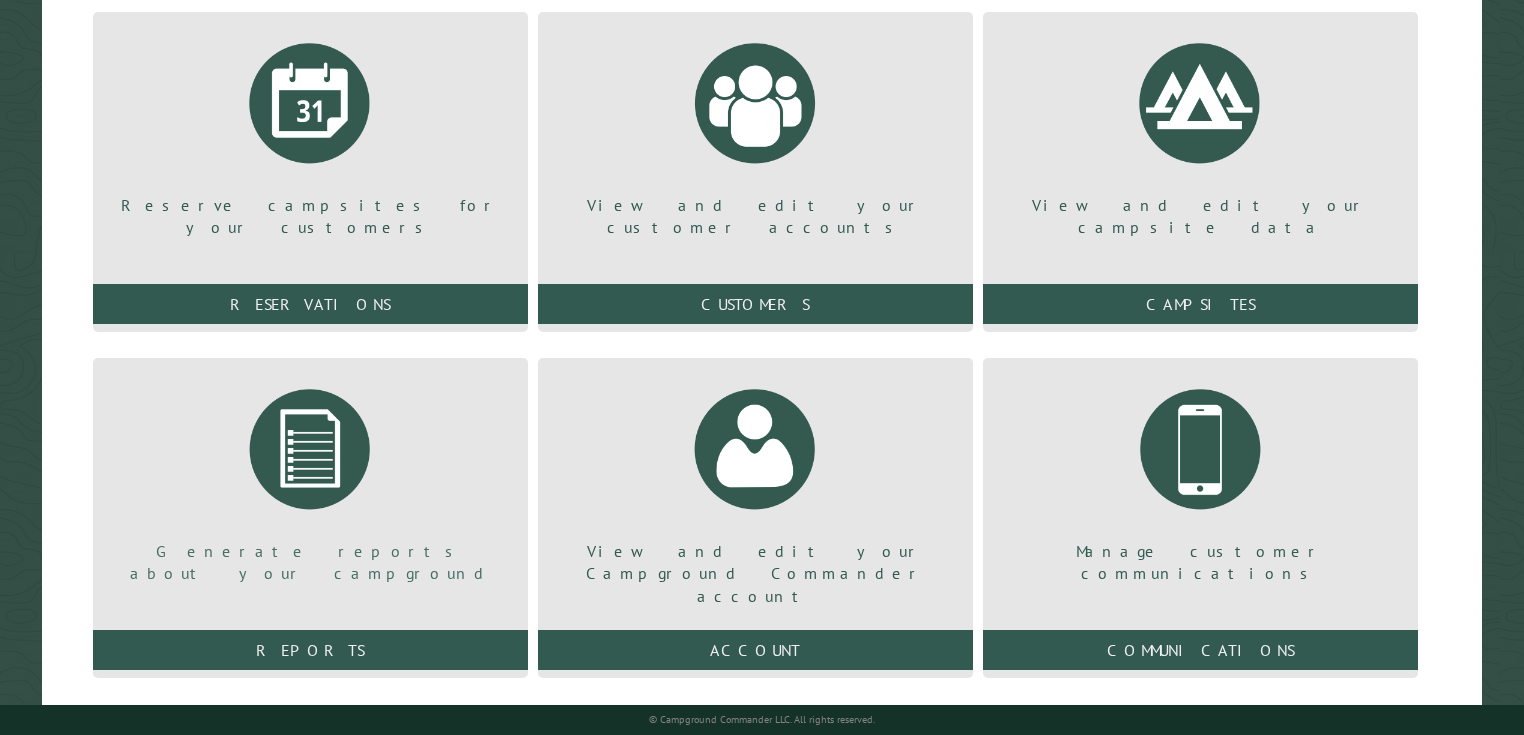 click on "Generate reports about your campground" at bounding box center (310, 479) 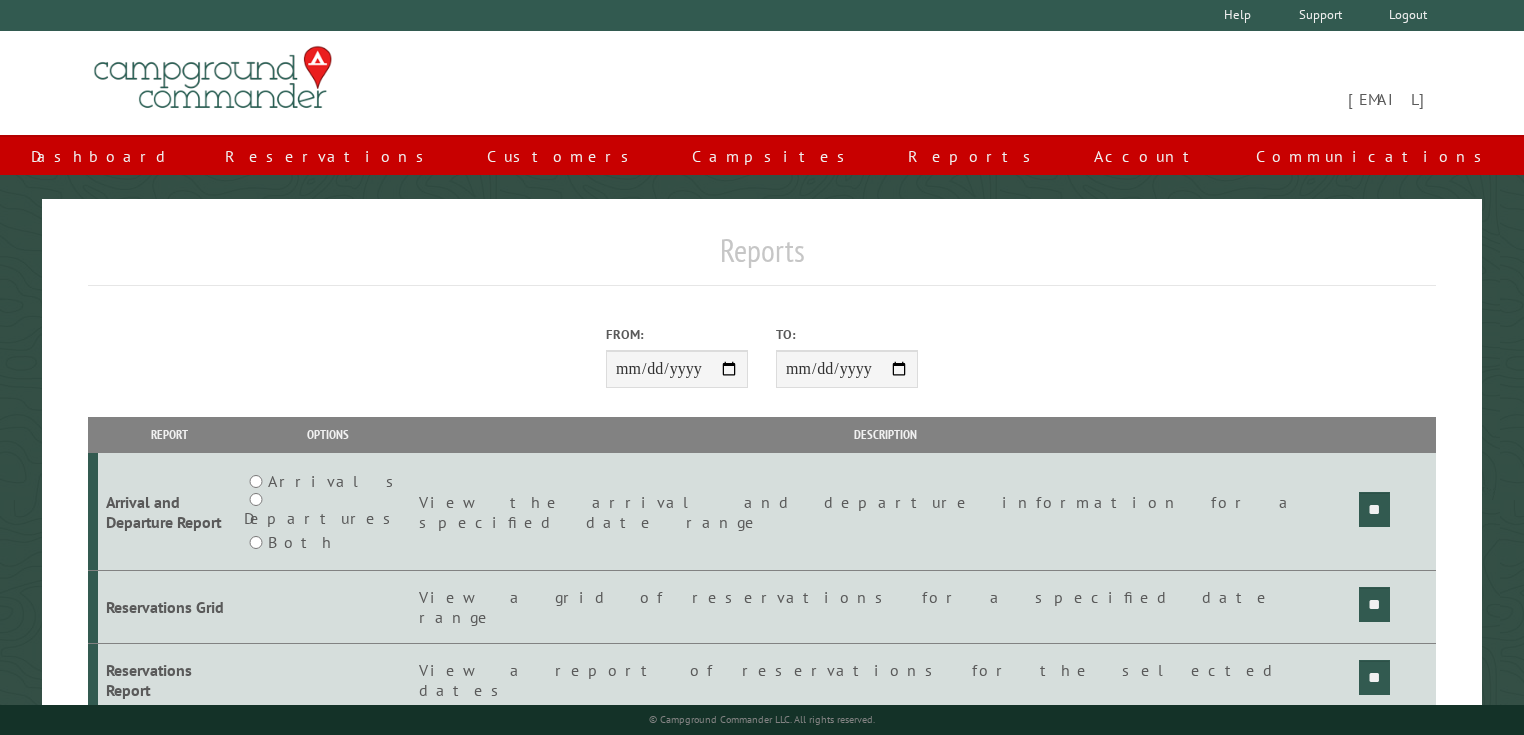 scroll, scrollTop: 0, scrollLeft: 0, axis: both 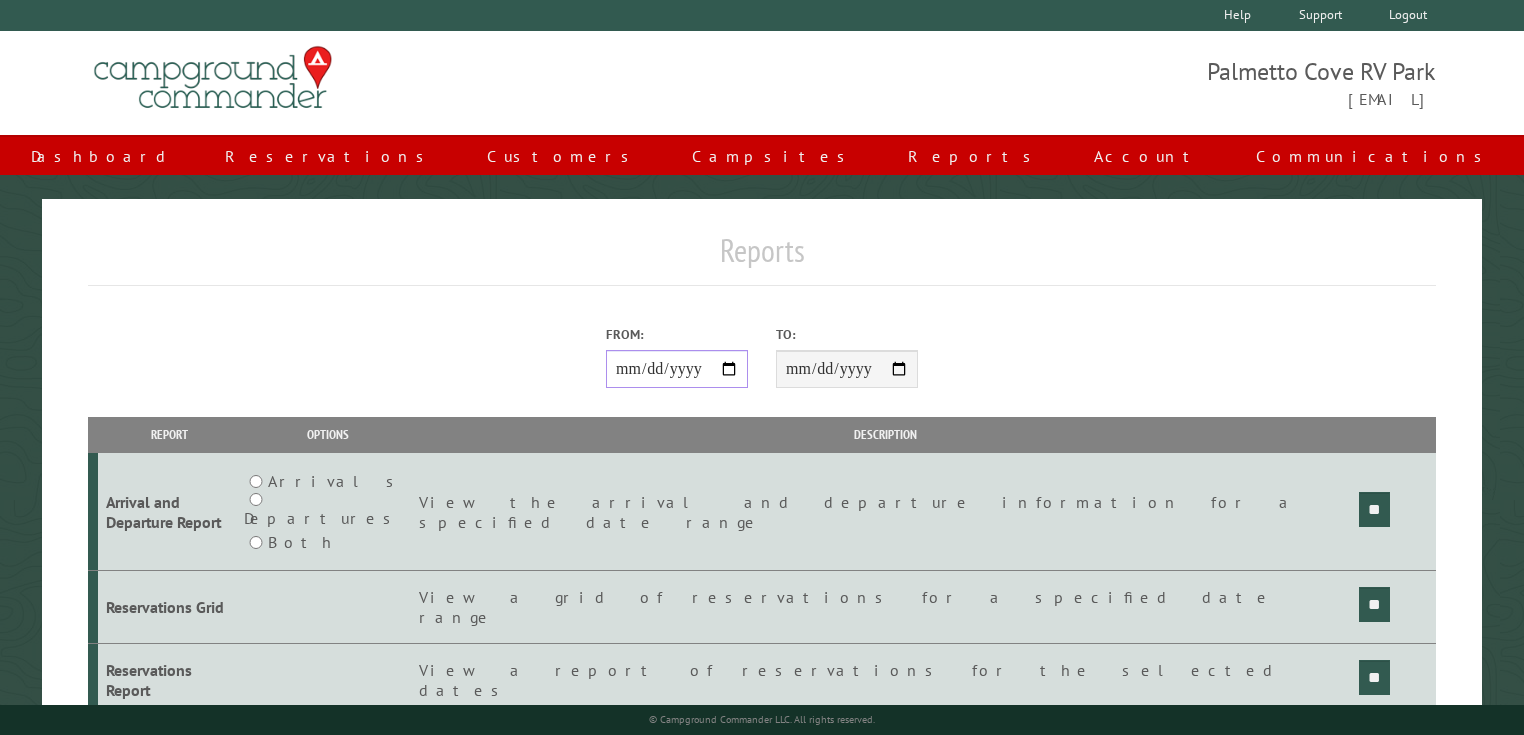 click on "From:" at bounding box center [677, 369] 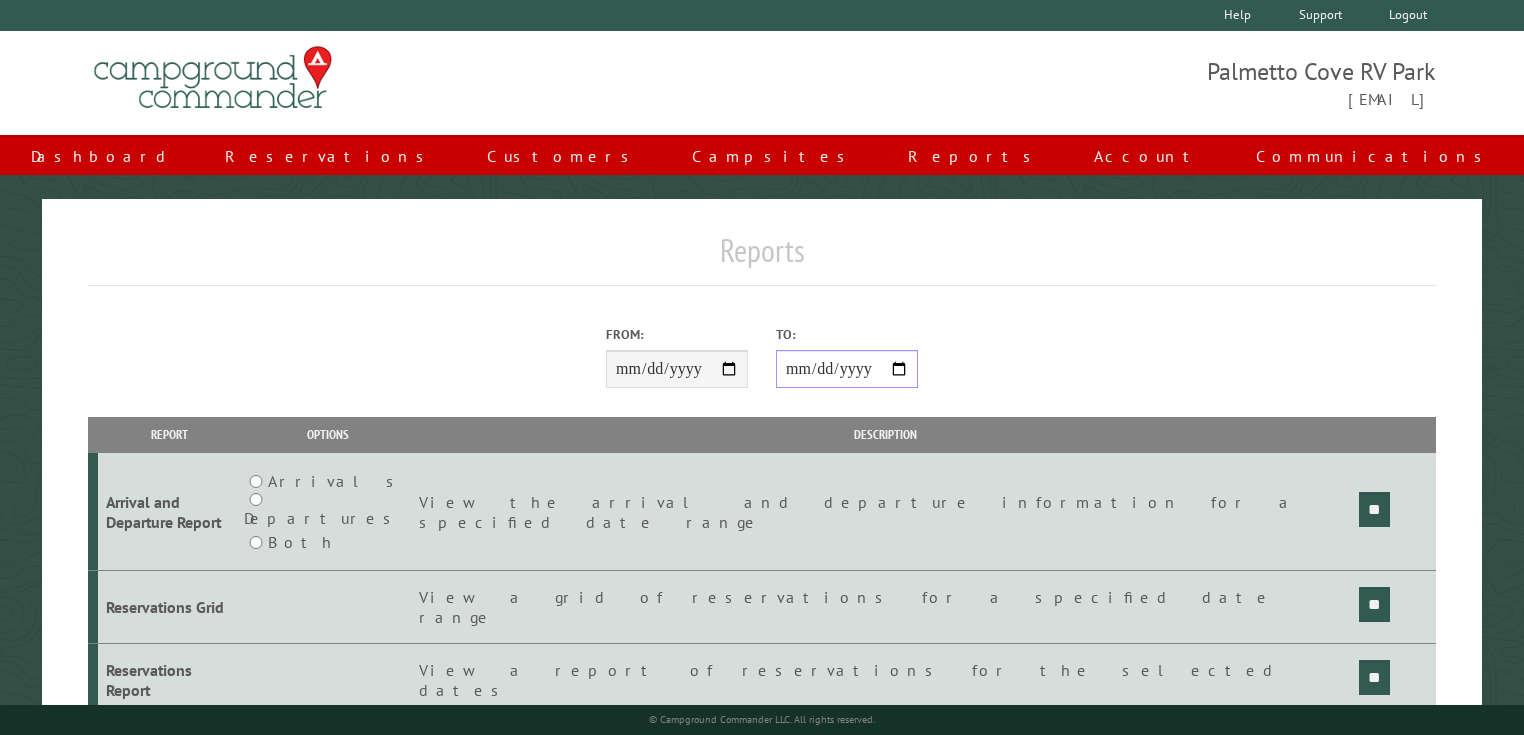 click on "**********" at bounding box center [847, 369] 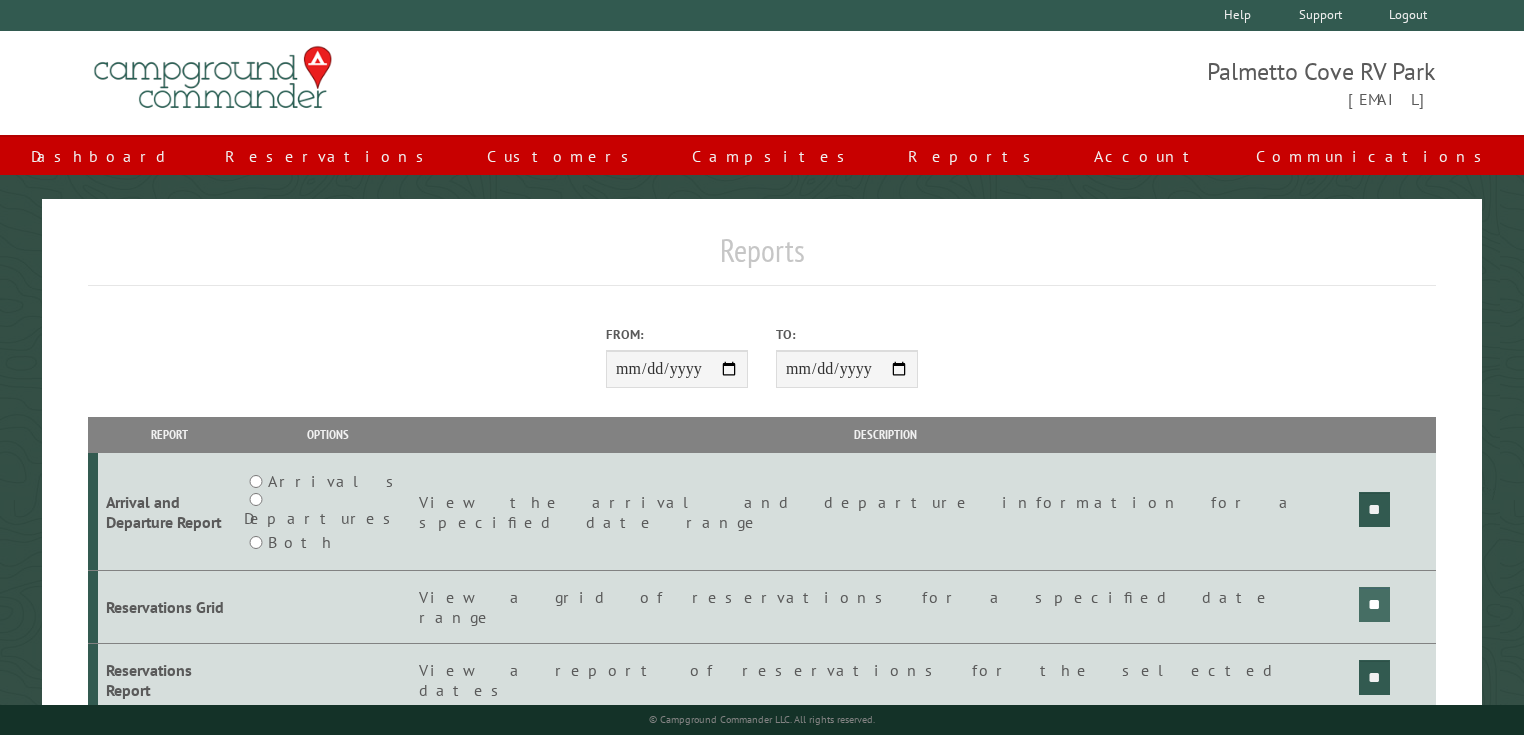 click on "**" at bounding box center [1374, 509] 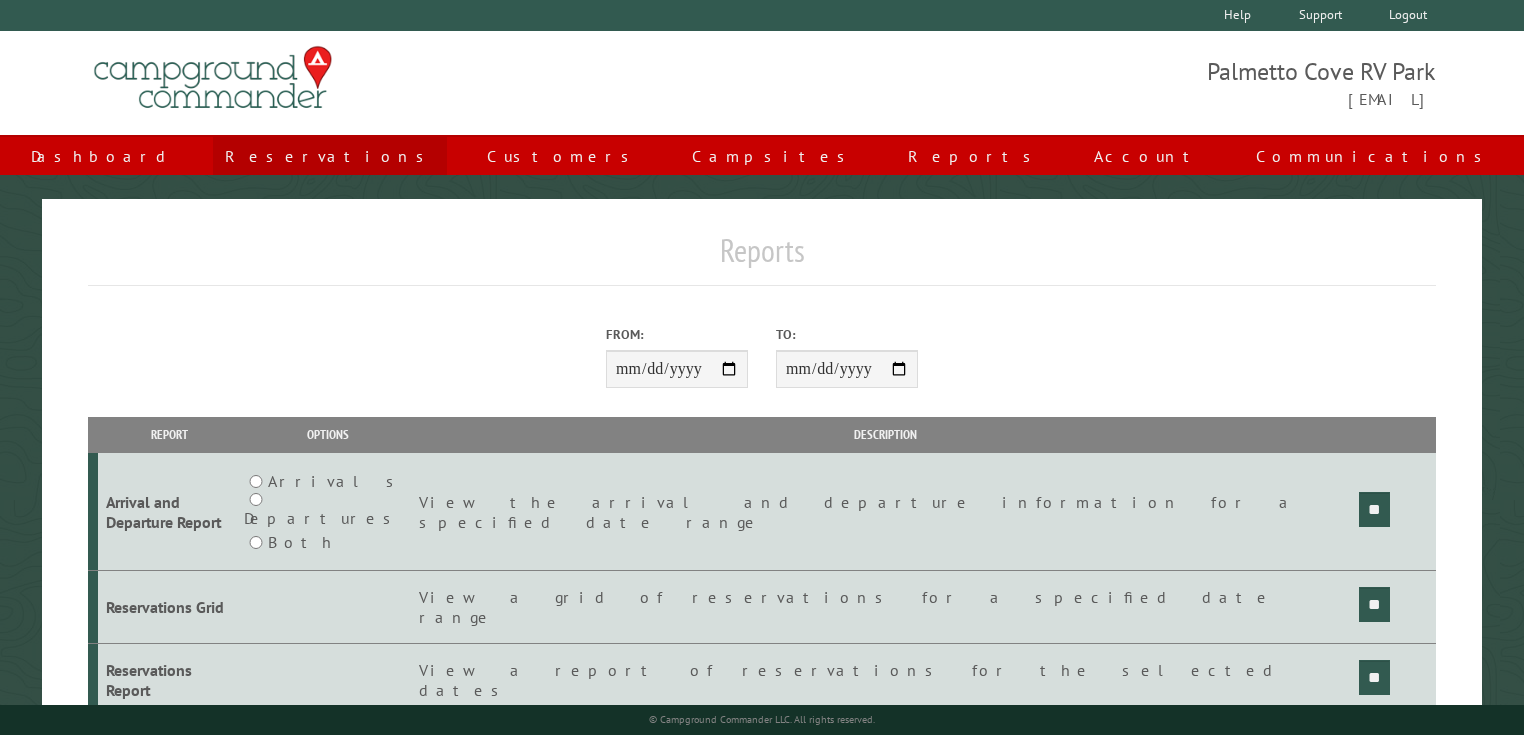 click on "Reservations" at bounding box center [330, 156] 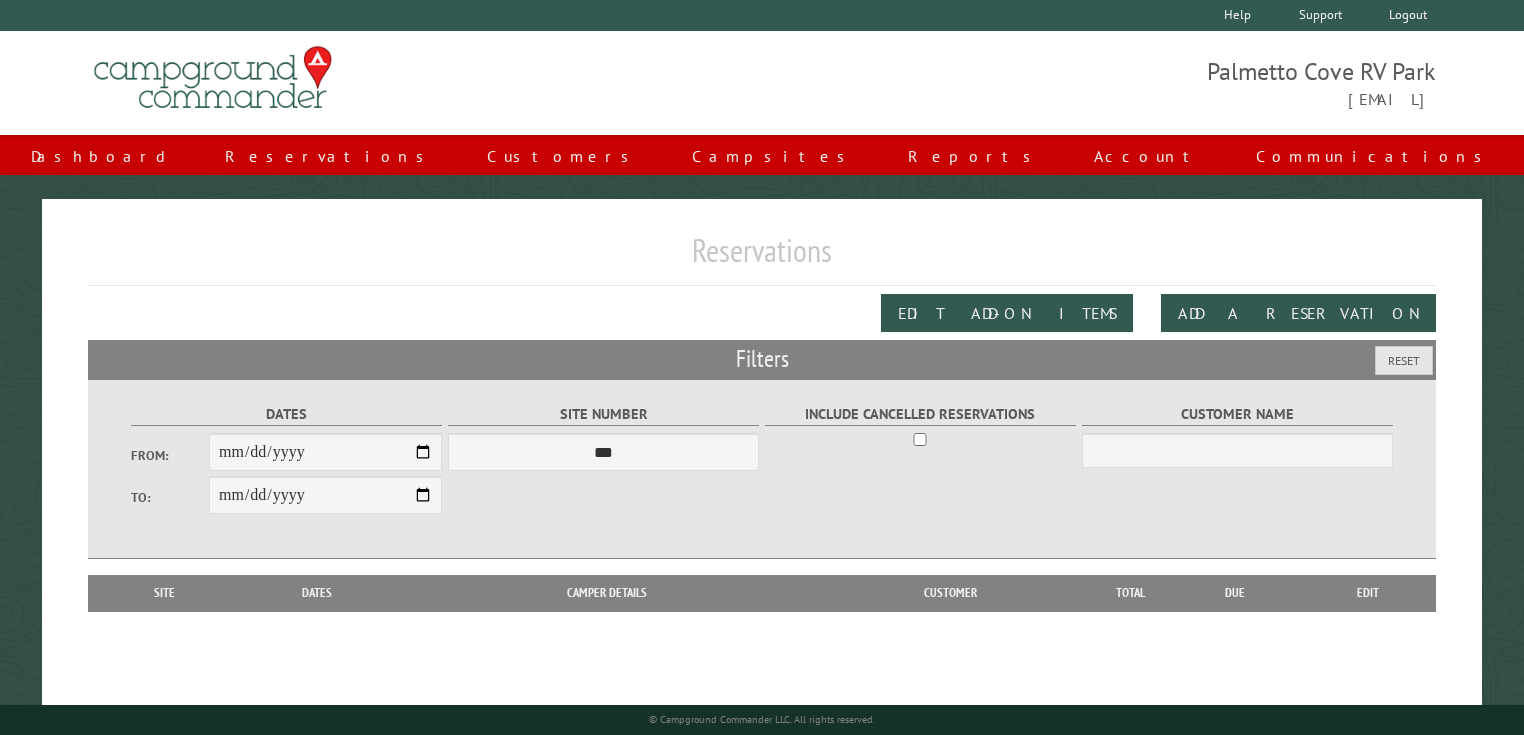 scroll, scrollTop: 0, scrollLeft: 0, axis: both 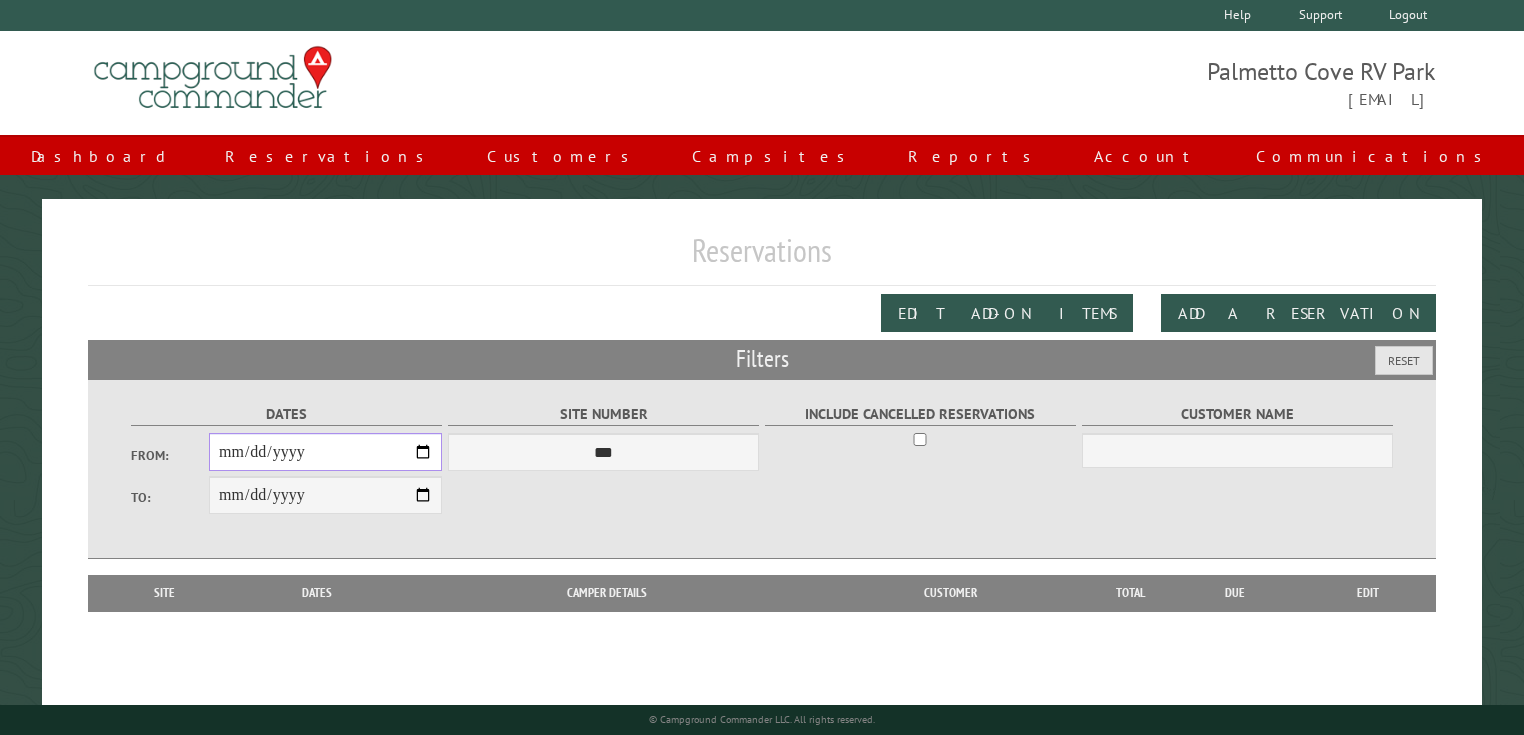click on "From:" at bounding box center [325, 452] 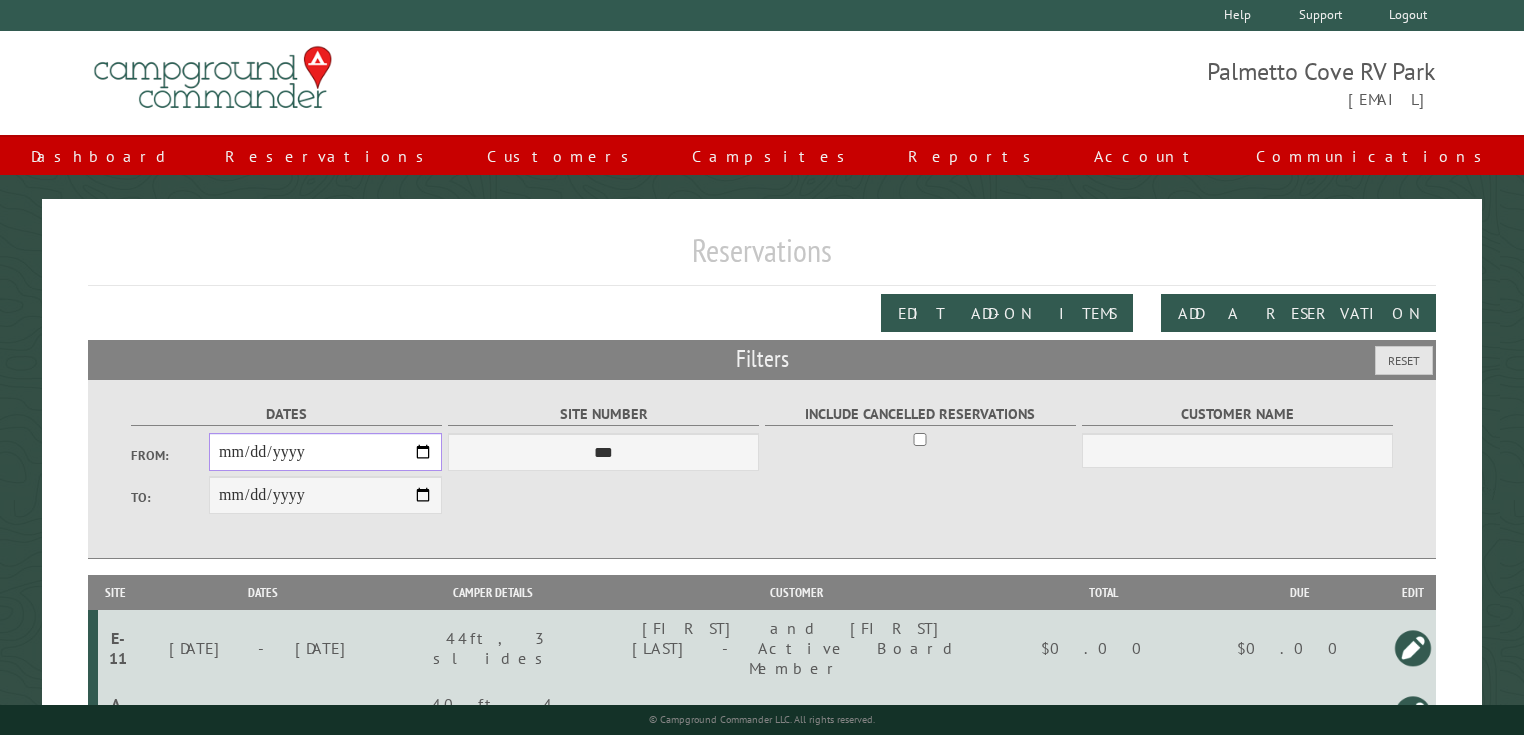type on "**********" 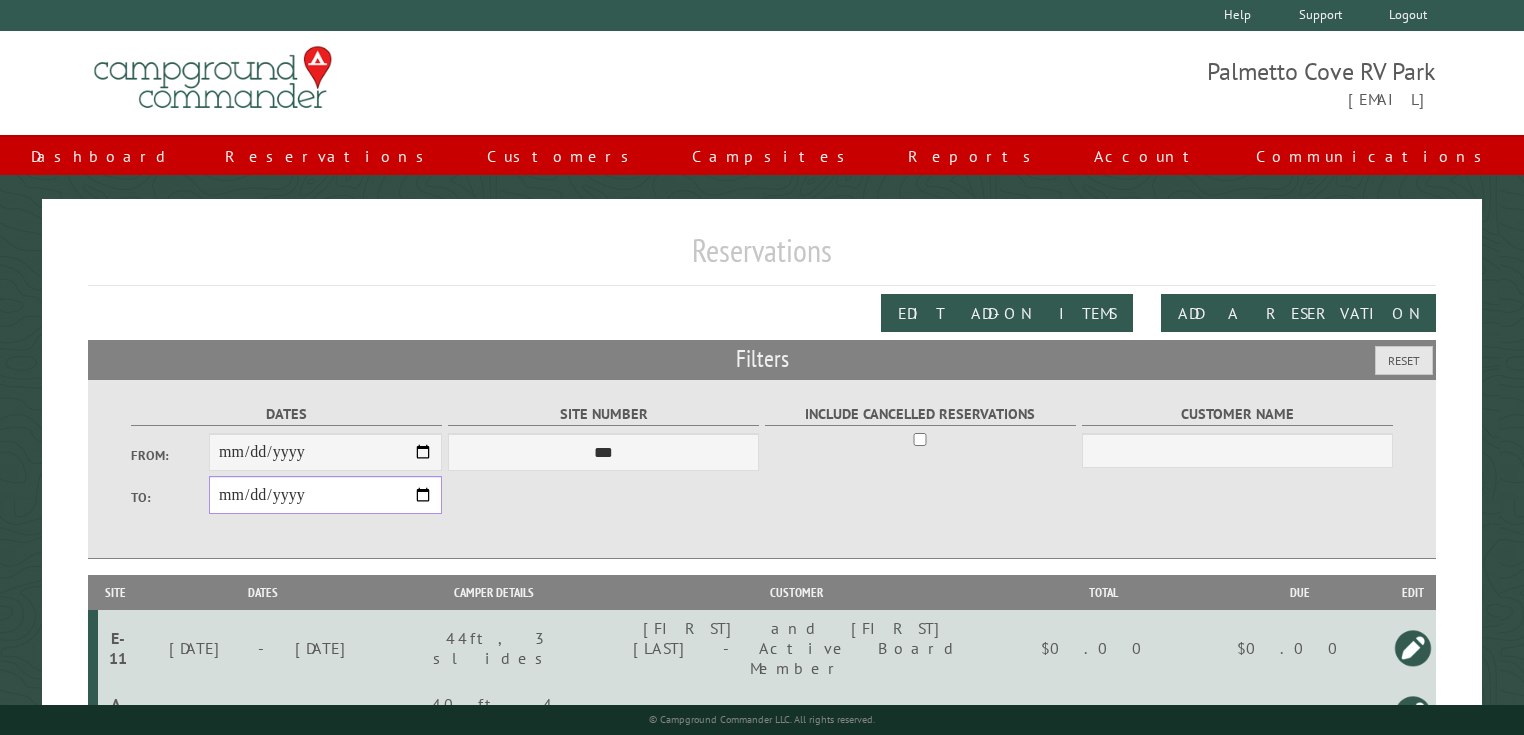 drag, startPoint x: 421, startPoint y: 498, endPoint x: 418, endPoint y: 479, distance: 19.235384 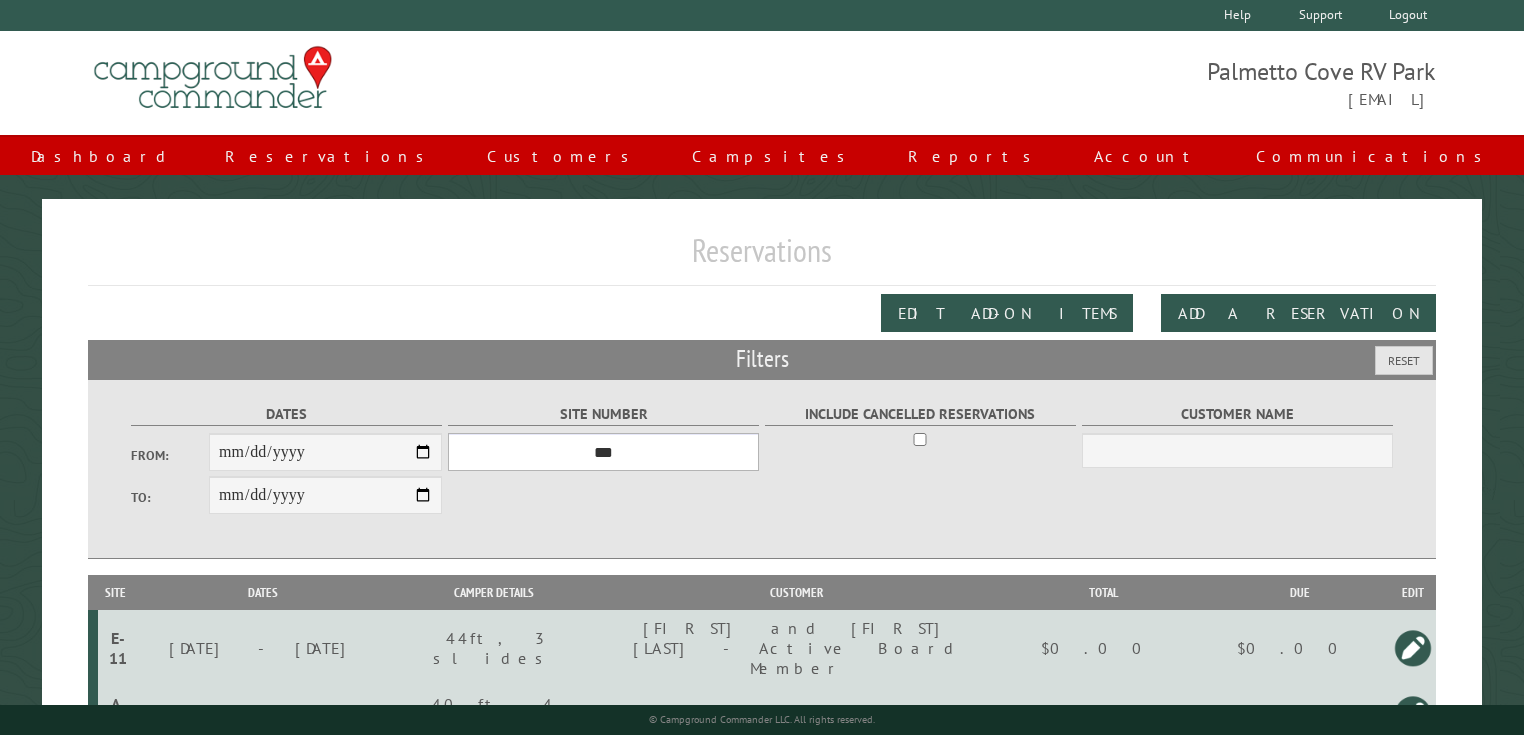 click on "*** **** **** **** **** **** **** **** **** **** **** **** **** **** **** **** **** **** **** **** **** **** **** **** **** **** **** **** **** **** **** **** **** **** **** **** **** **** **** **** **** **** **** **** **** **** **** **** **** **** **** **** **** **** **** **** **** **** **** **** **** **** **** **** **** **** **** **** **** **** **** **** **** **** **** **** **** **** **** **** **** **** **** **** **** **** **** **** **** **** **** **** **** **** **** **** **** **** **** **** **** **** **** **** **** **** **** **** **** **** **** **** **** **** **** **** **** **** **** **** **** **** **** **** **** **** **** **** **** **** **** **** **** **** **** **** **** **** **** **** **** **** **** **** **** **** ****" at bounding box center [603, 452] 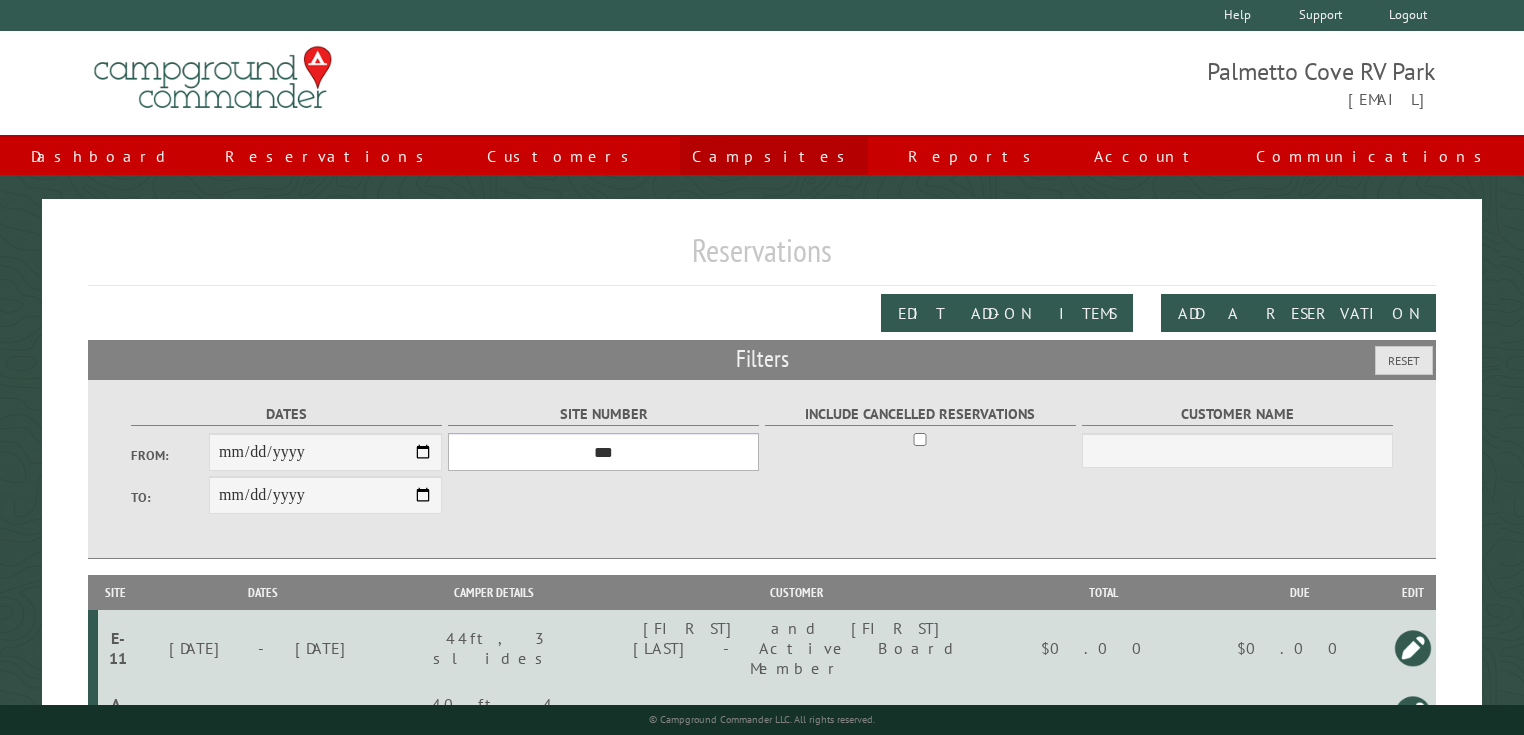 select on "****" 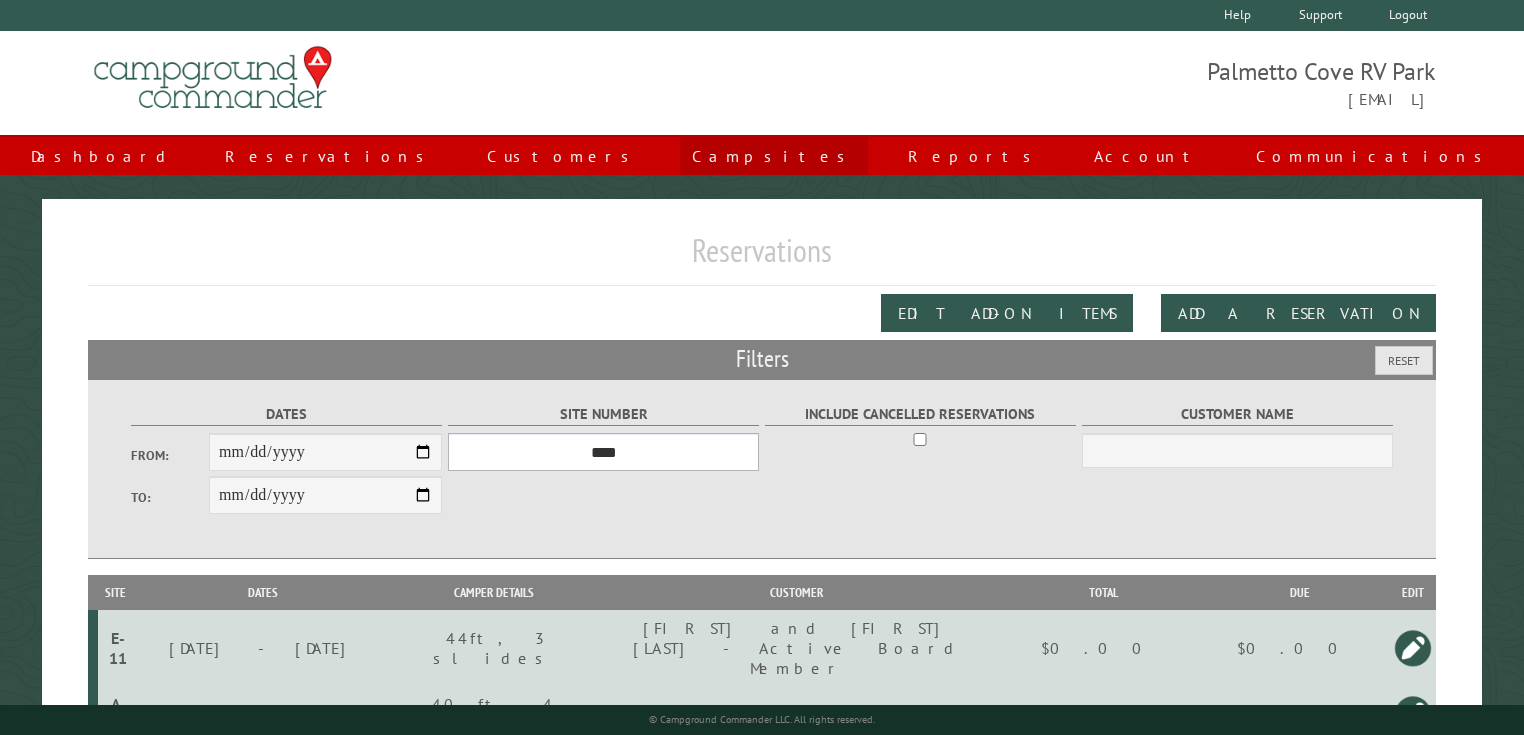 click on "*** **** **** **** **** **** **** **** **** **** **** **** **** **** **** **** **** **** **** **** **** **** **** **** **** **** **** **** **** **** **** **** **** **** **** **** **** **** **** **** **** **** **** **** **** **** **** **** **** **** **** **** **** **** **** **** **** **** **** **** **** **** **** **** **** **** **** **** **** **** **** **** **** **** **** **** **** **** **** **** **** **** **** **** **** **** **** **** **** **** **** **** **** **** **** **** **** **** **** **** **** **** **** **** **** **** **** **** **** **** **** **** **** **** **** **** **** **** **** **** **** **** **** **** **** **** **** **** **** **** **** **** **** **** **** **** **** **** **** **** **** **** **** **** **** **** ****" at bounding box center (603, 452) 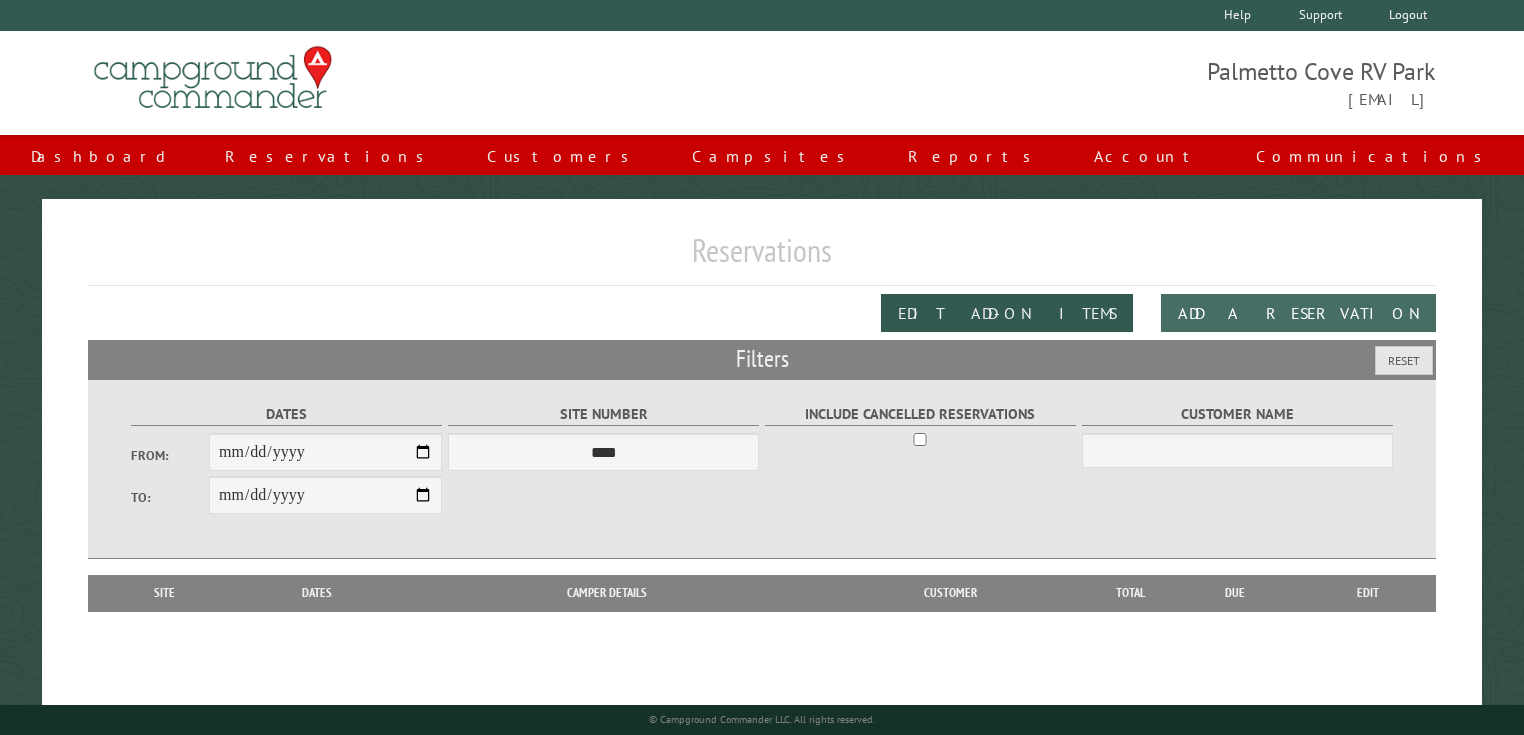 click on "Add a Reservation" at bounding box center [1298, 313] 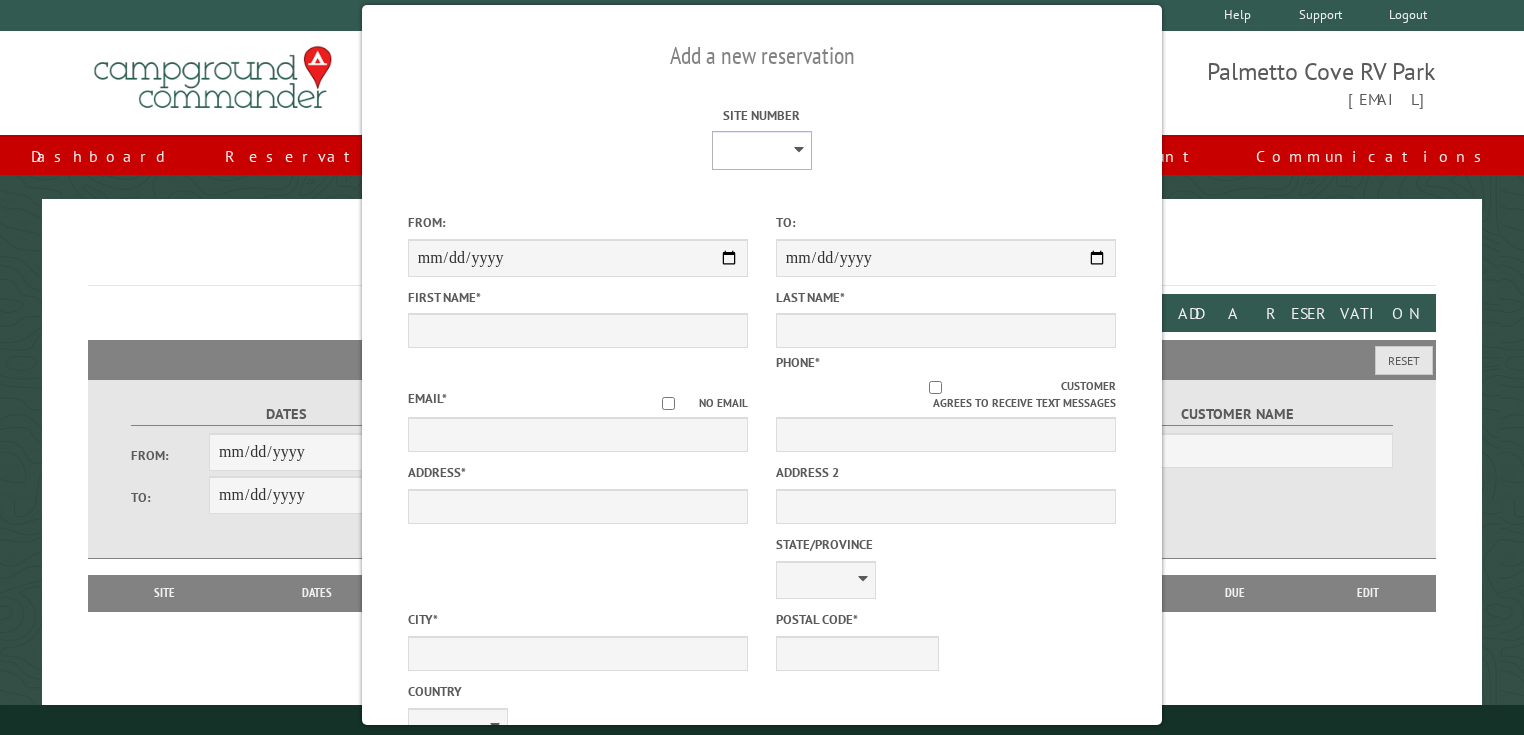 click on "**** **** **** **** **** **** **** **** **** **** **** **** **** **** **** **** **** **** **** **** **** **** **** **** **** **** **** **** **** **** **** **** **** **** **** **** **** **** **** **** **** **** **** **** **** **** **** **** **** **** **** **** **** **** **** **** **** **** **** **** **** **** **** **** **** **** **** **** **** **** **** **** **** **** **** **** **** **** **** **** **** **** **** **** **** **** **** **** **** **** **** **** **** **** **** **** **** **** **** **** **** **** **** **** **** **** **** **** **** **** **** **** **** **** **** **** **** **** **** **** **** **** **** **** **** **** **** **** **** **** **** **** **** **** **** **** **** **** **** **** **** **** **** **** **** ****" at bounding box center [762, 150] 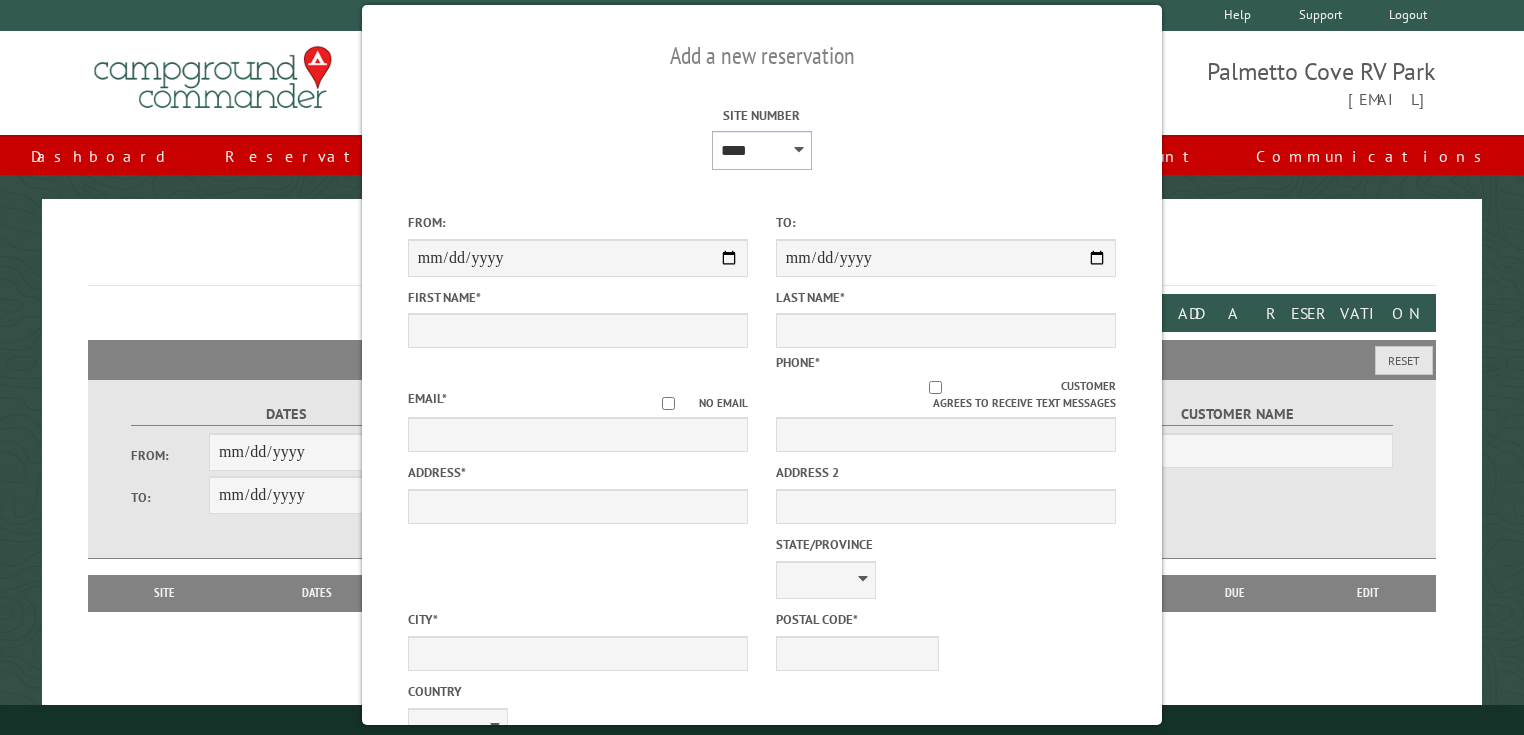 click on "**** **** **** **** **** **** **** **** **** **** **** **** **** **** **** **** **** **** **** **** **** **** **** **** **** **** **** **** **** **** **** **** **** **** **** **** **** **** **** **** **** **** **** **** **** **** **** **** **** **** **** **** **** **** **** **** **** **** **** **** **** **** **** **** **** **** **** **** **** **** **** **** **** **** **** **** **** **** **** **** **** **** **** **** **** **** **** **** **** **** **** **** **** **** **** **** **** **** **** **** **** **** **** **** **** **** **** **** **** **** **** **** **** **** **** **** **** **** **** **** **** **** **** **** **** **** **** **** **** **** **** **** **** **** **** **** **** **** **** **** **** **** **** **** **** ****" at bounding box center [762, 150] 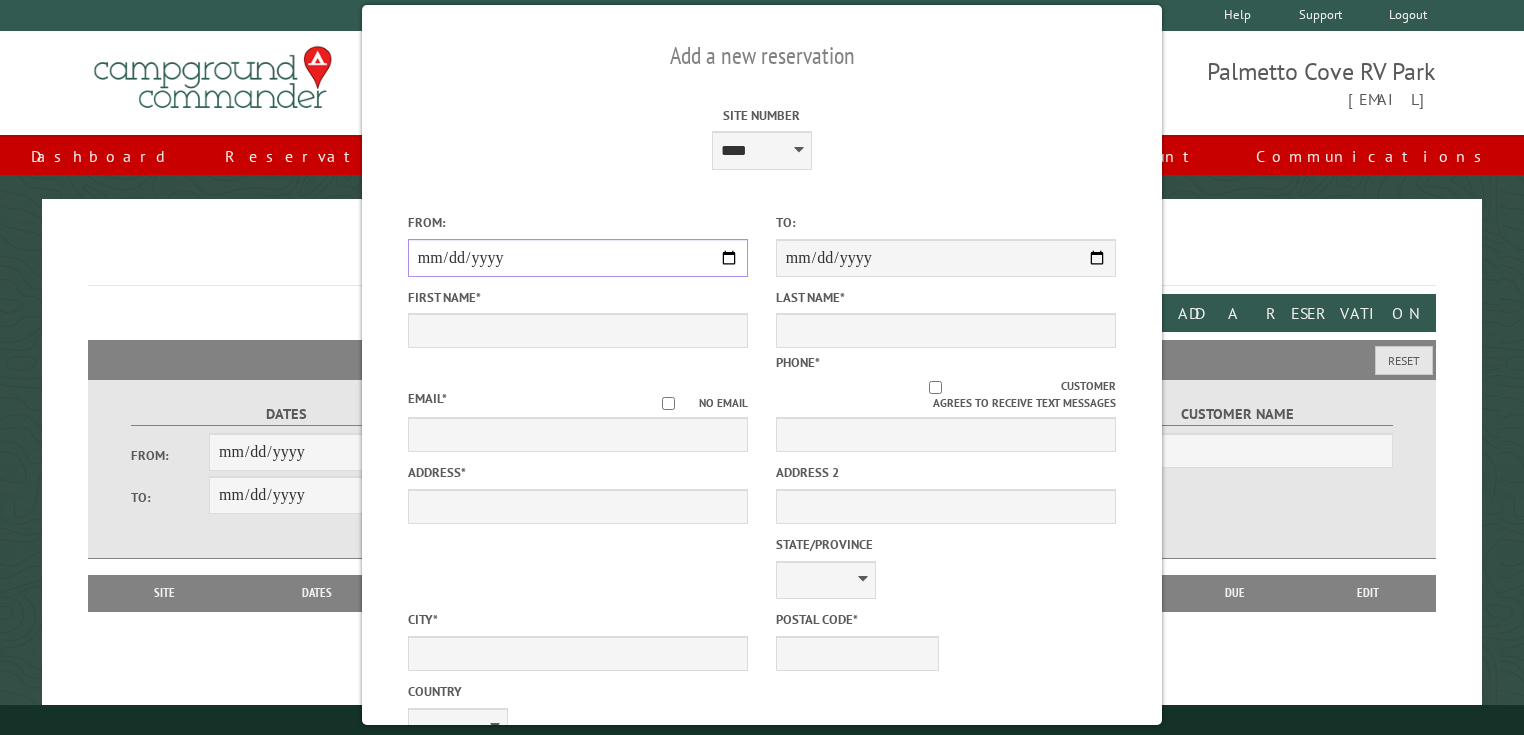 click on "From:" at bounding box center (578, 258) 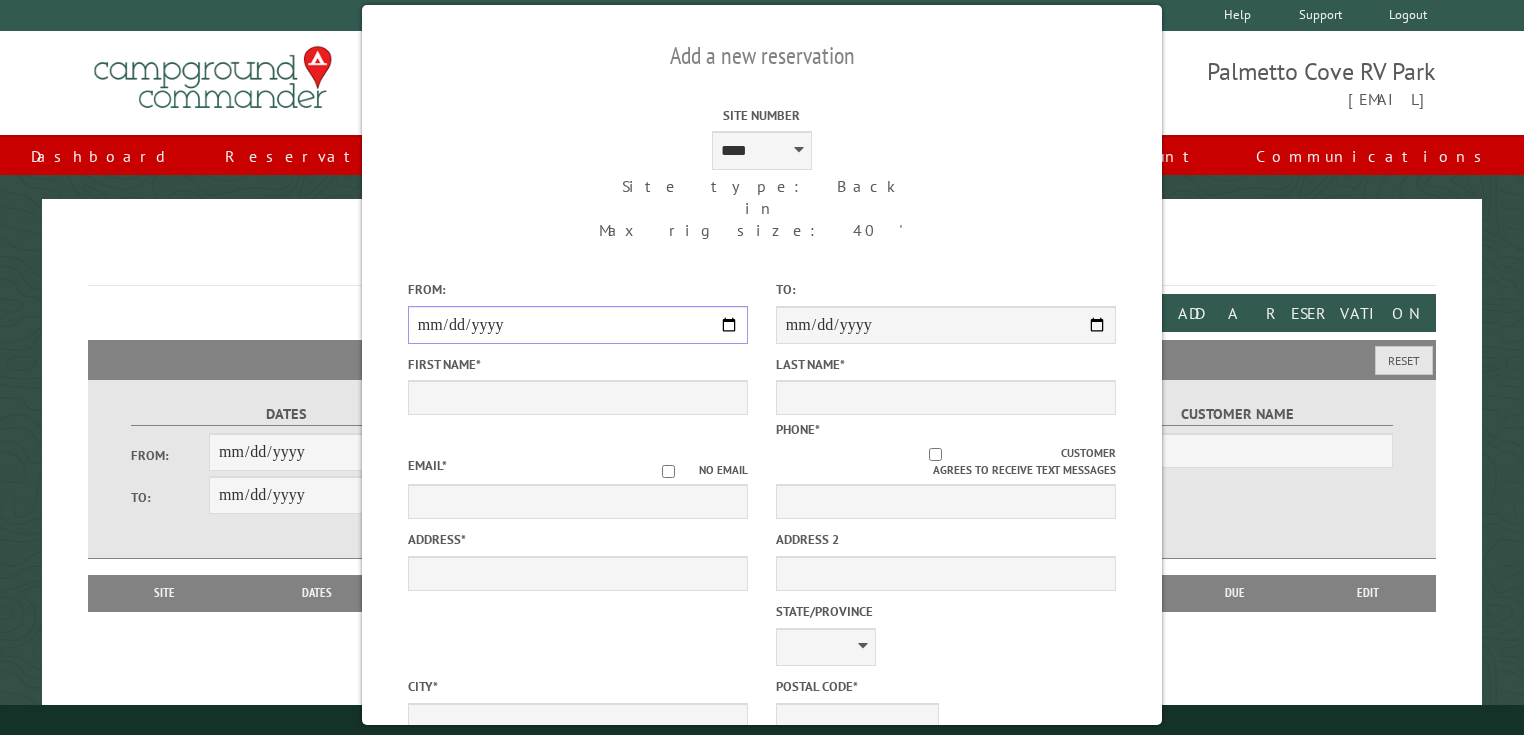 click on "**********" at bounding box center [578, 325] 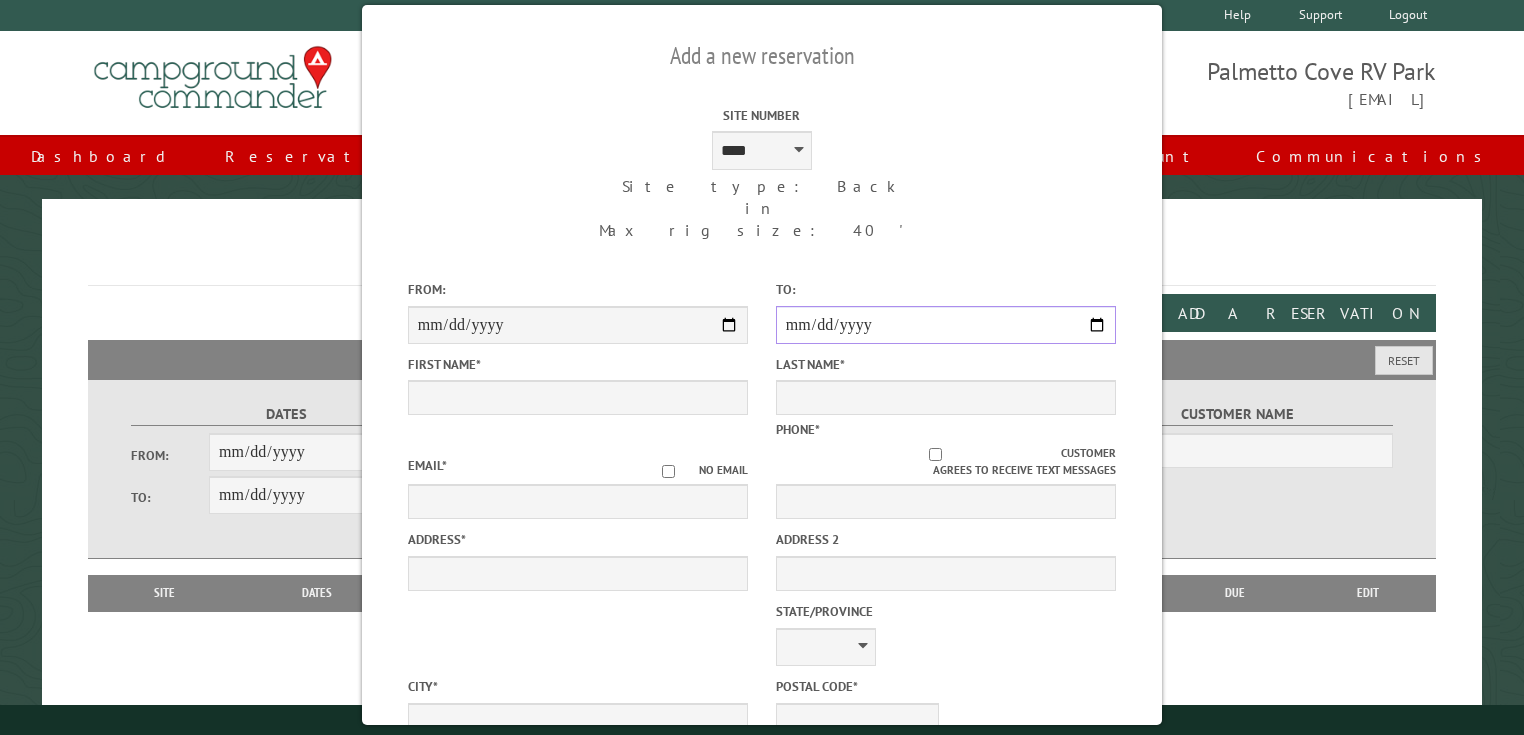 click on "**********" at bounding box center [946, 325] 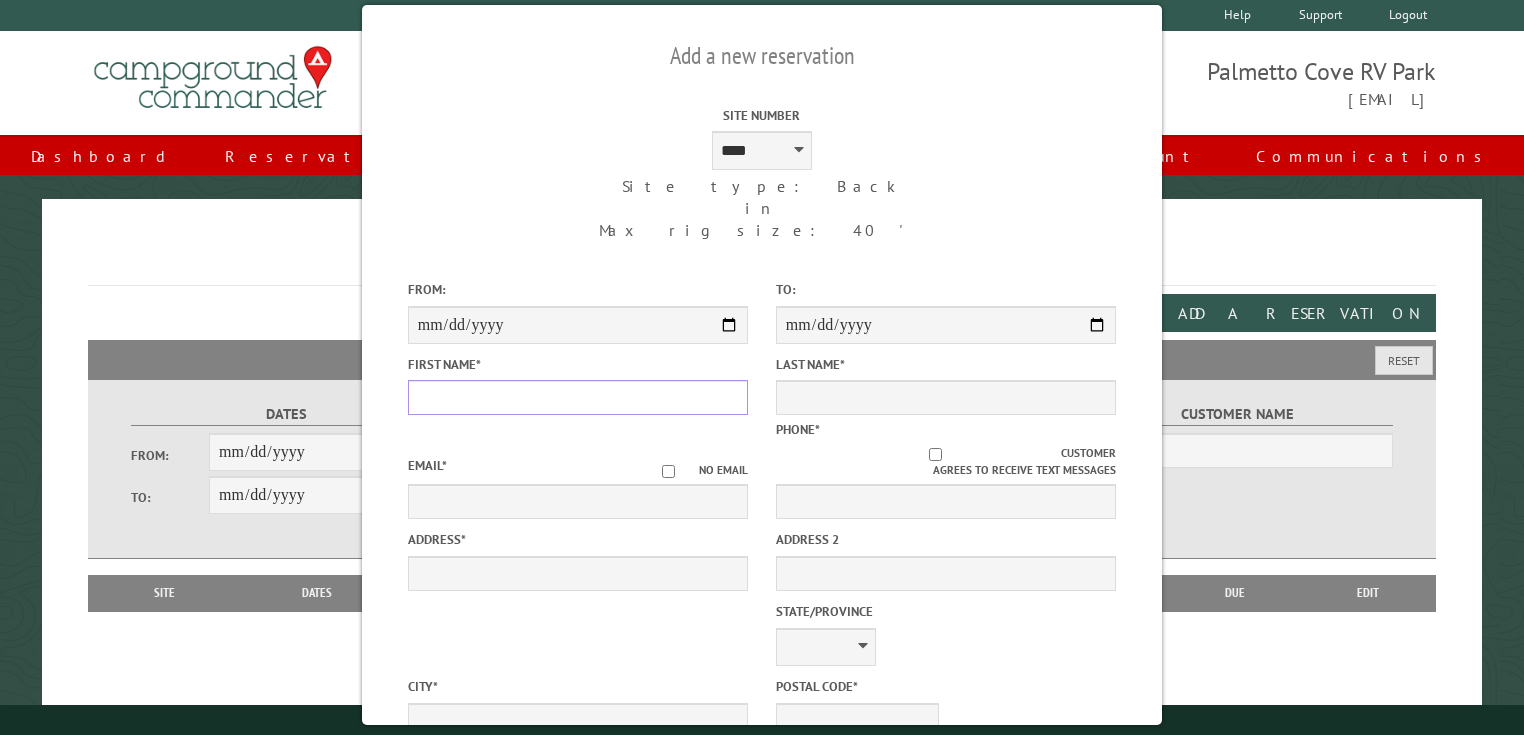 click on "First Name *" at bounding box center [578, 397] 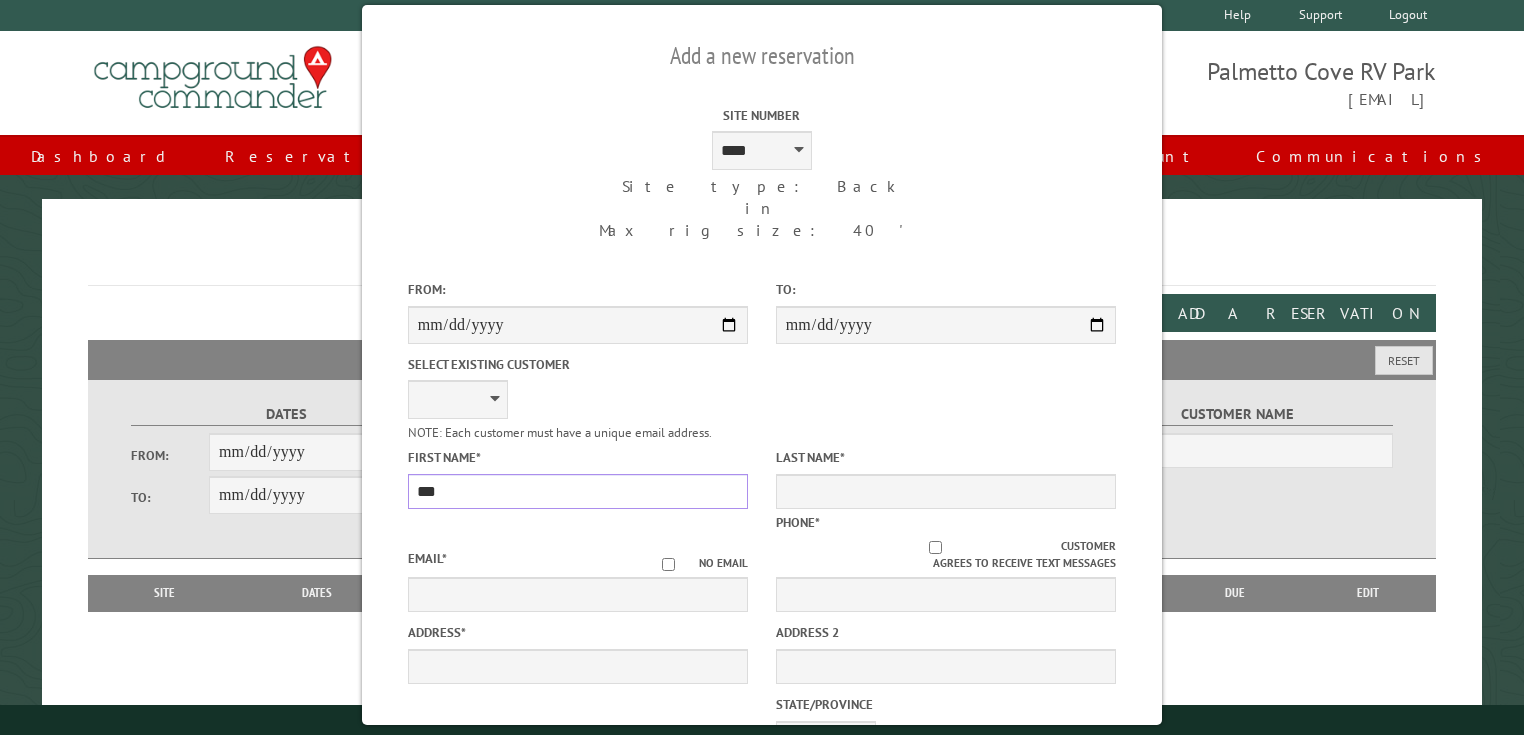 type on "***" 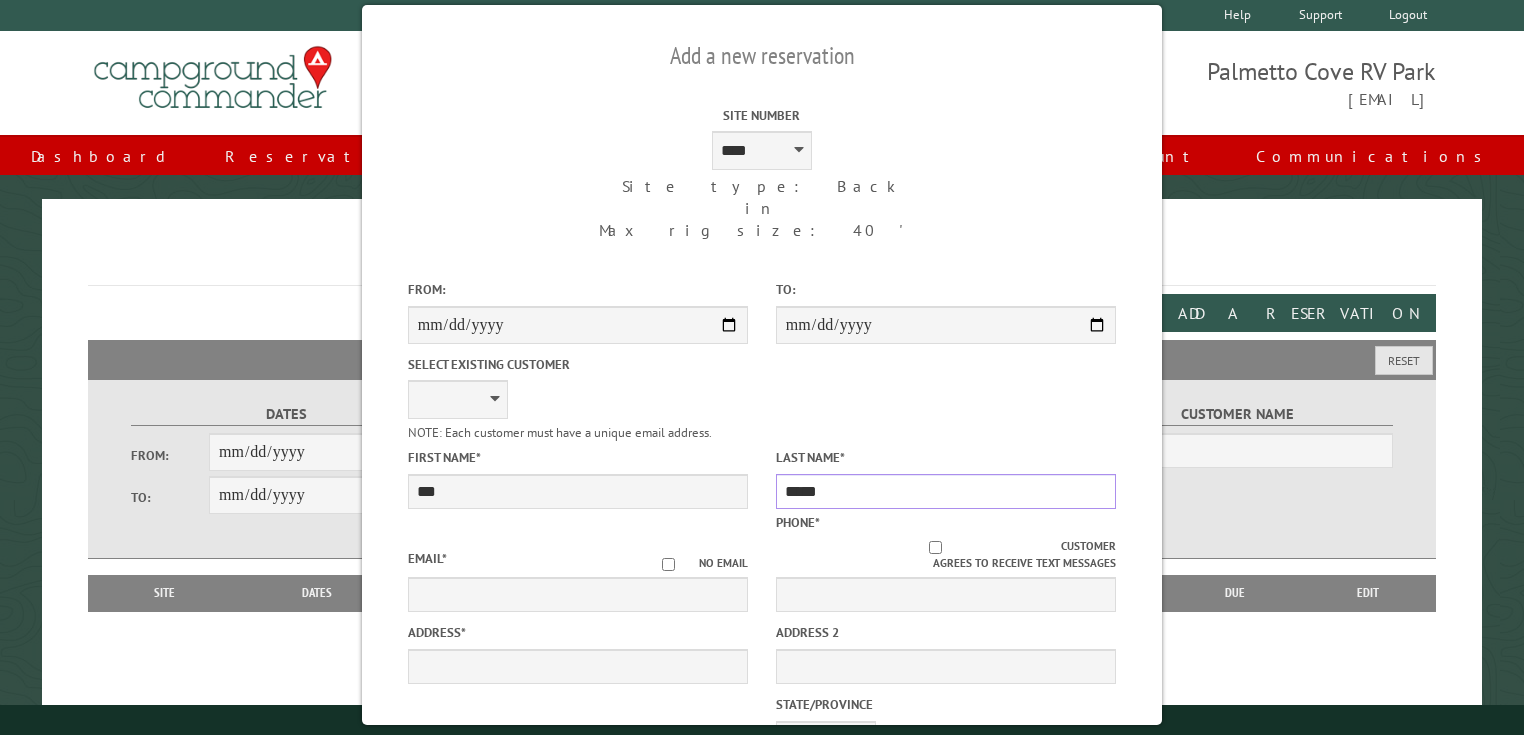 type on "*****" 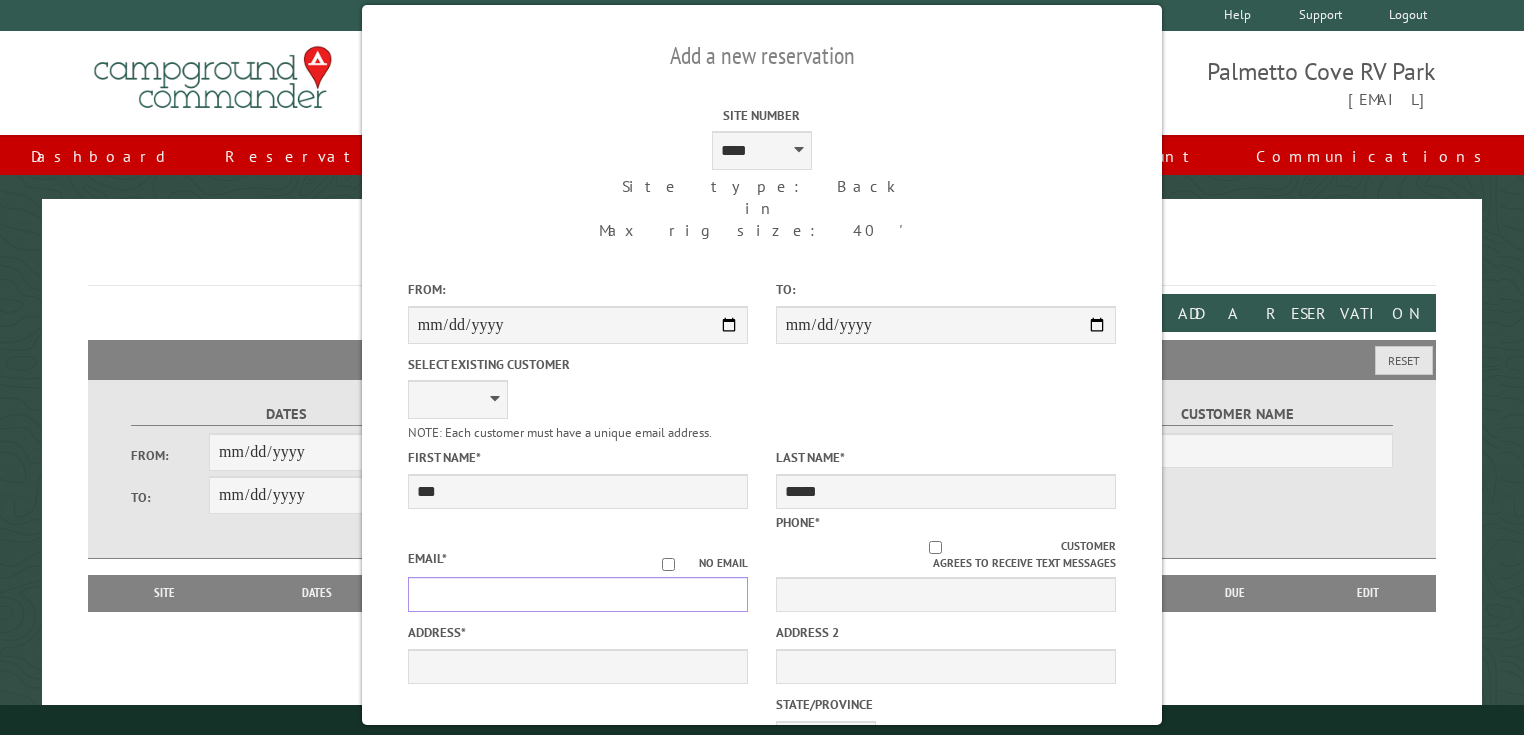 click on "Email *" at bounding box center (578, 594) 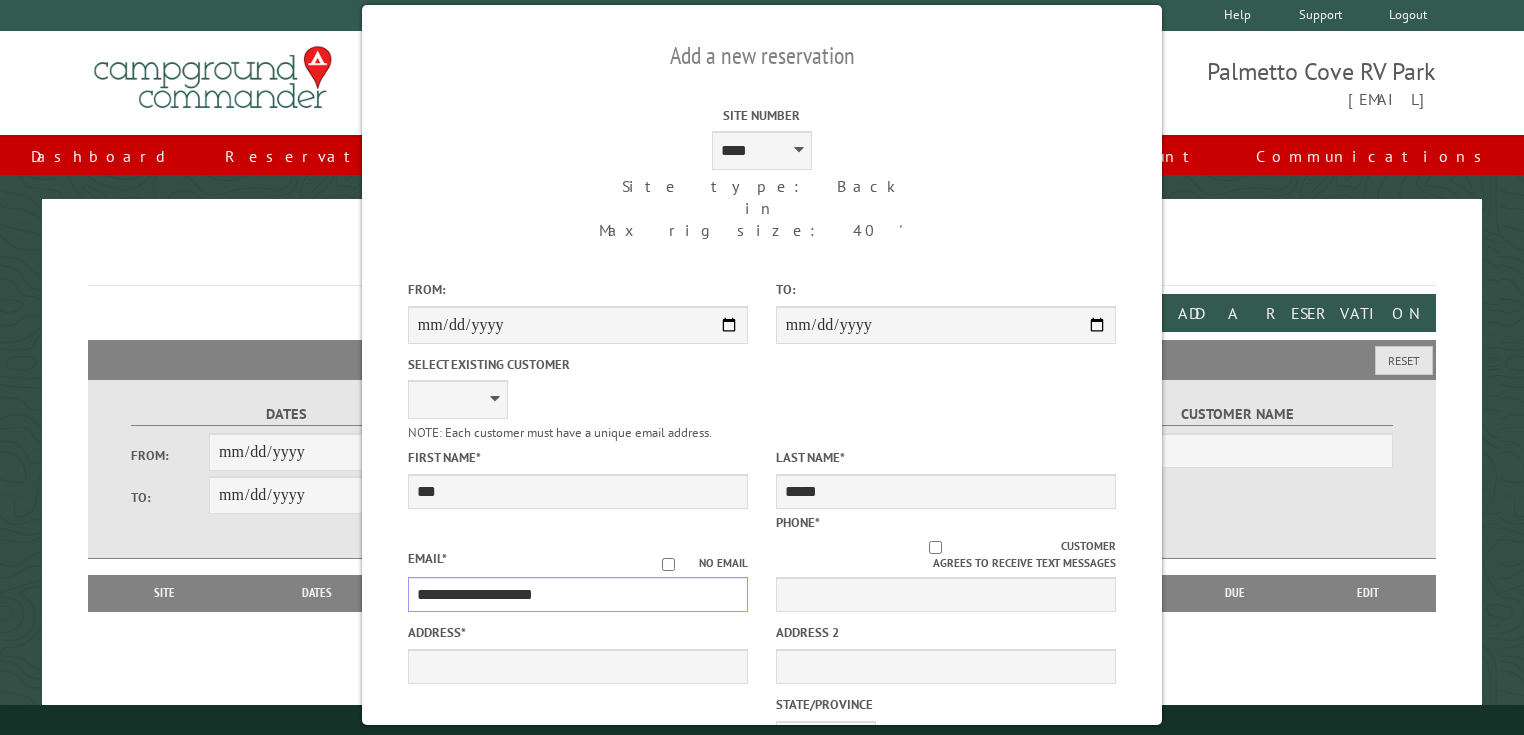type on "**********" 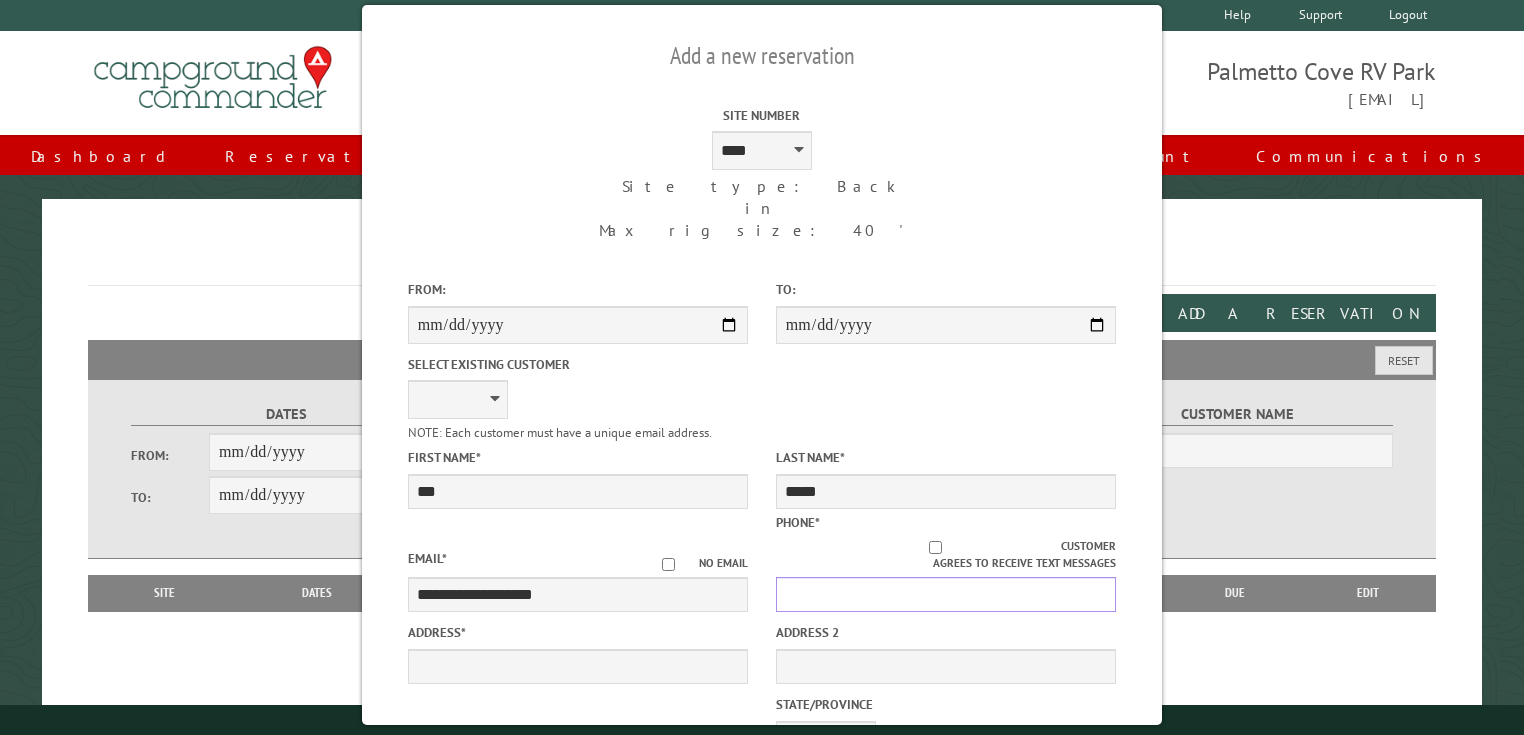 drag, startPoint x: 771, startPoint y: 557, endPoint x: 786, endPoint y: 559, distance: 15.132746 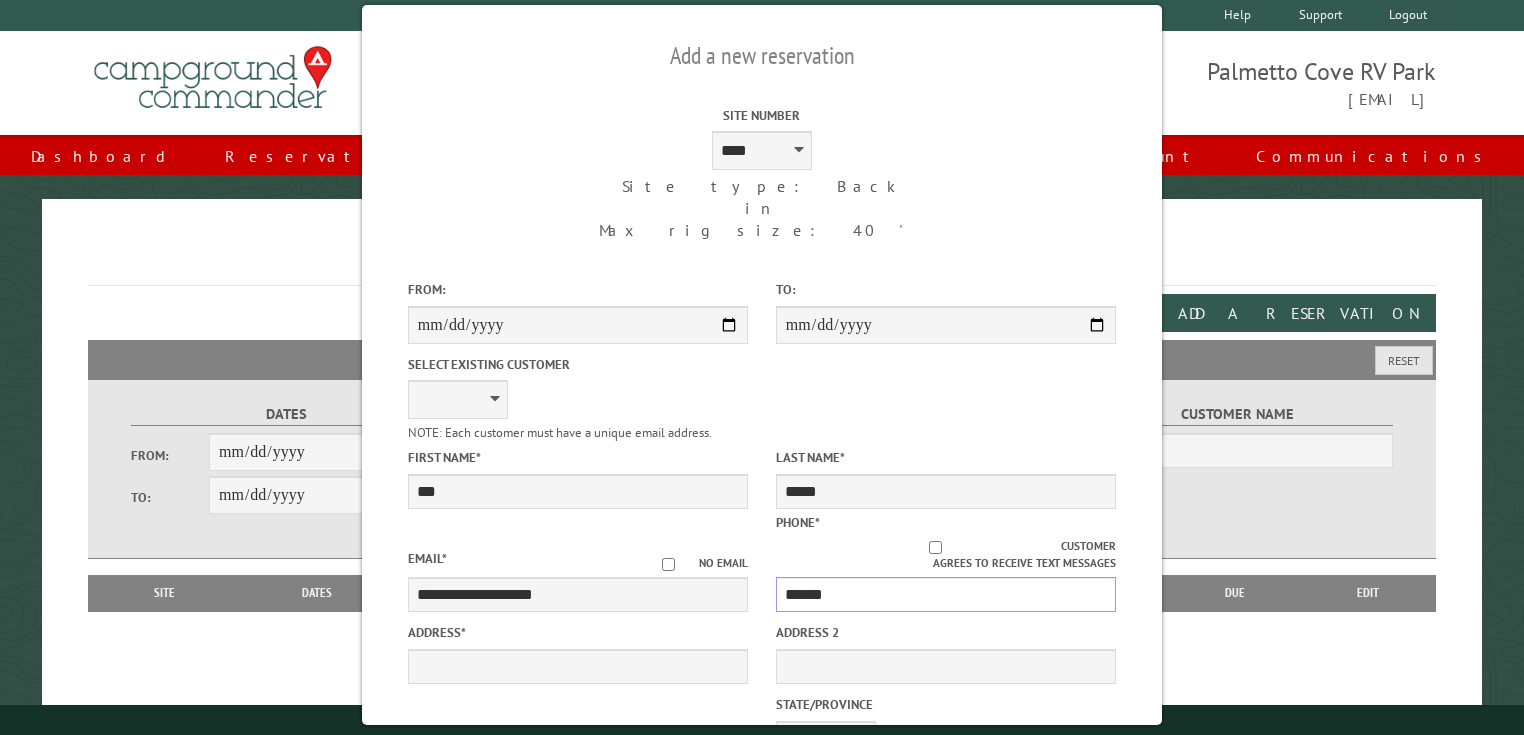 click on "******" at bounding box center (946, 594) 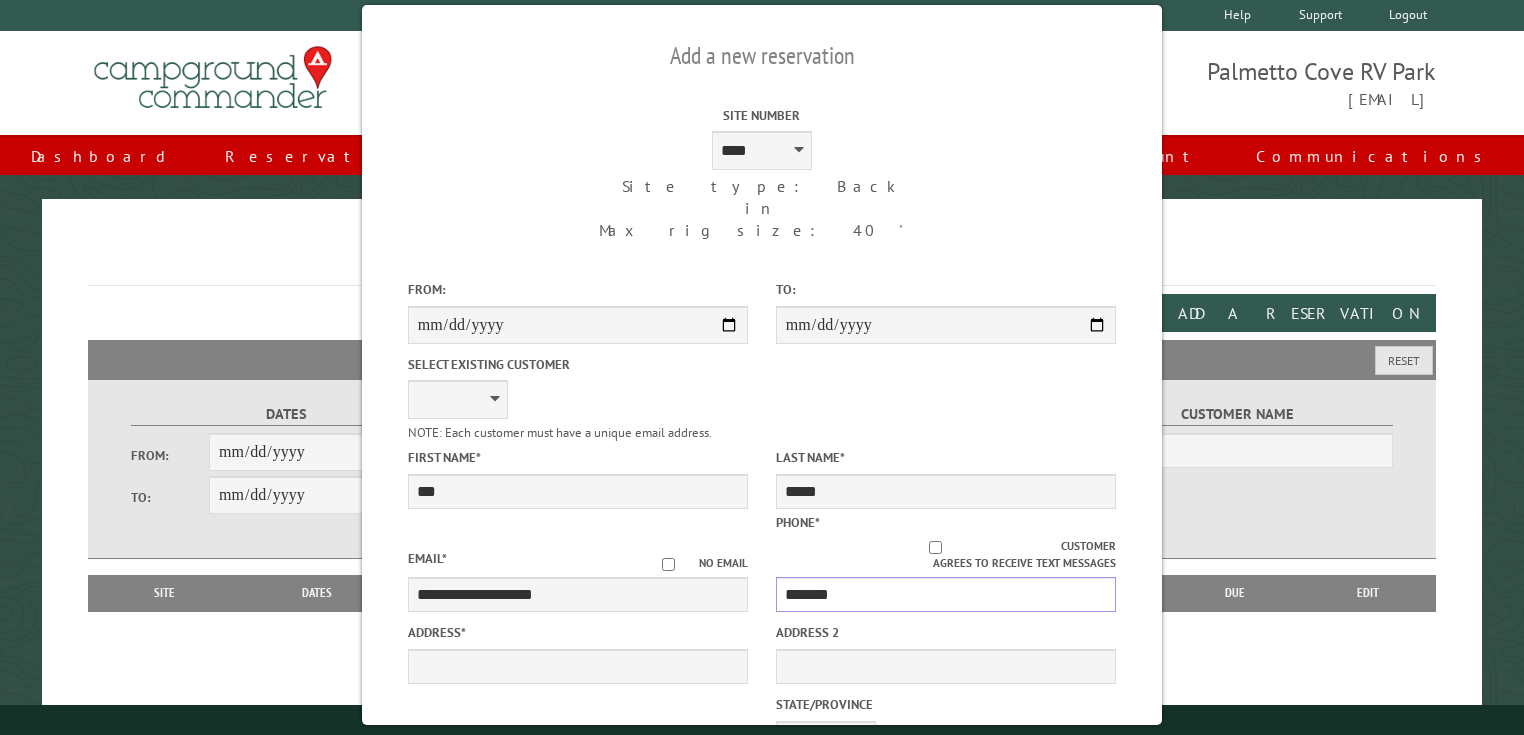 click on "*******" at bounding box center [946, 594] 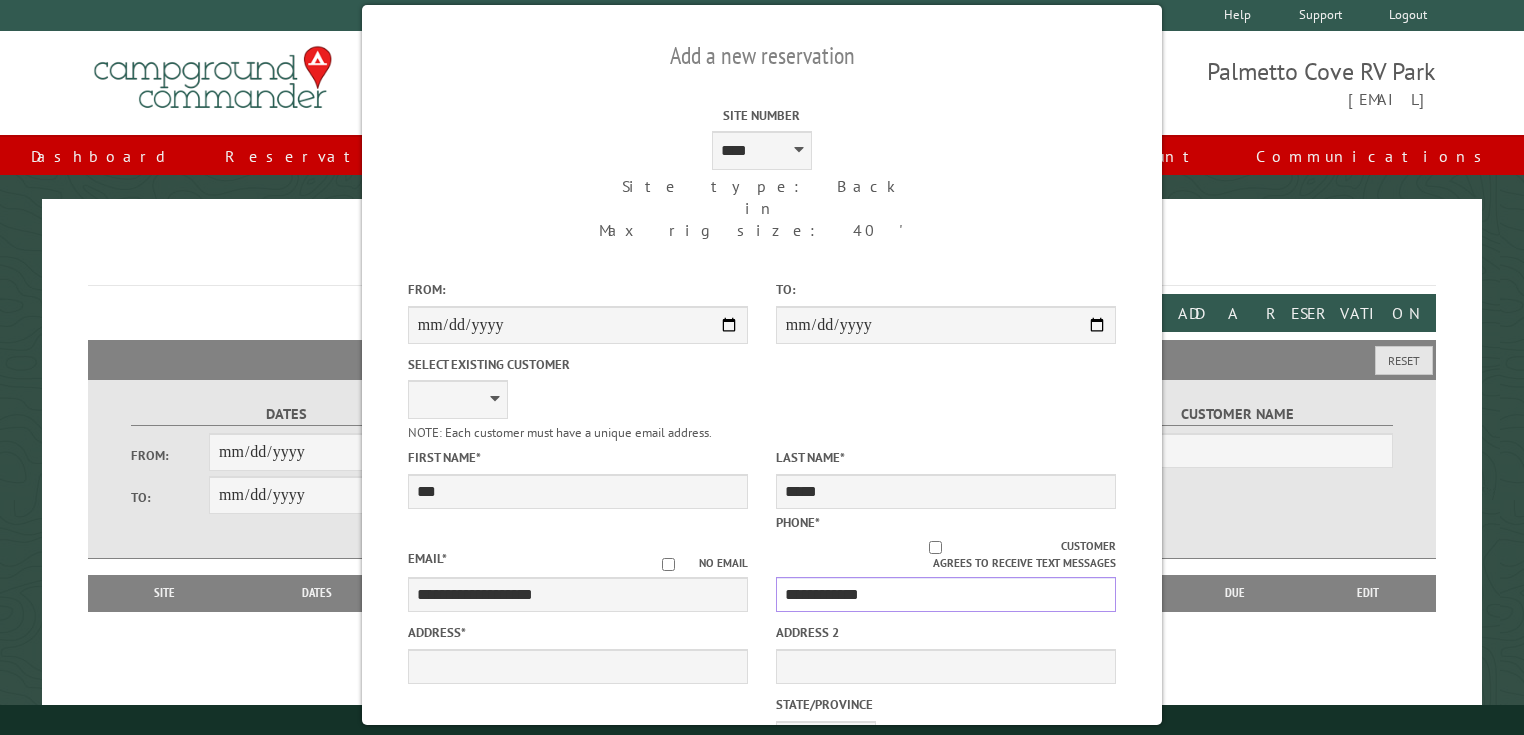 type on "**********" 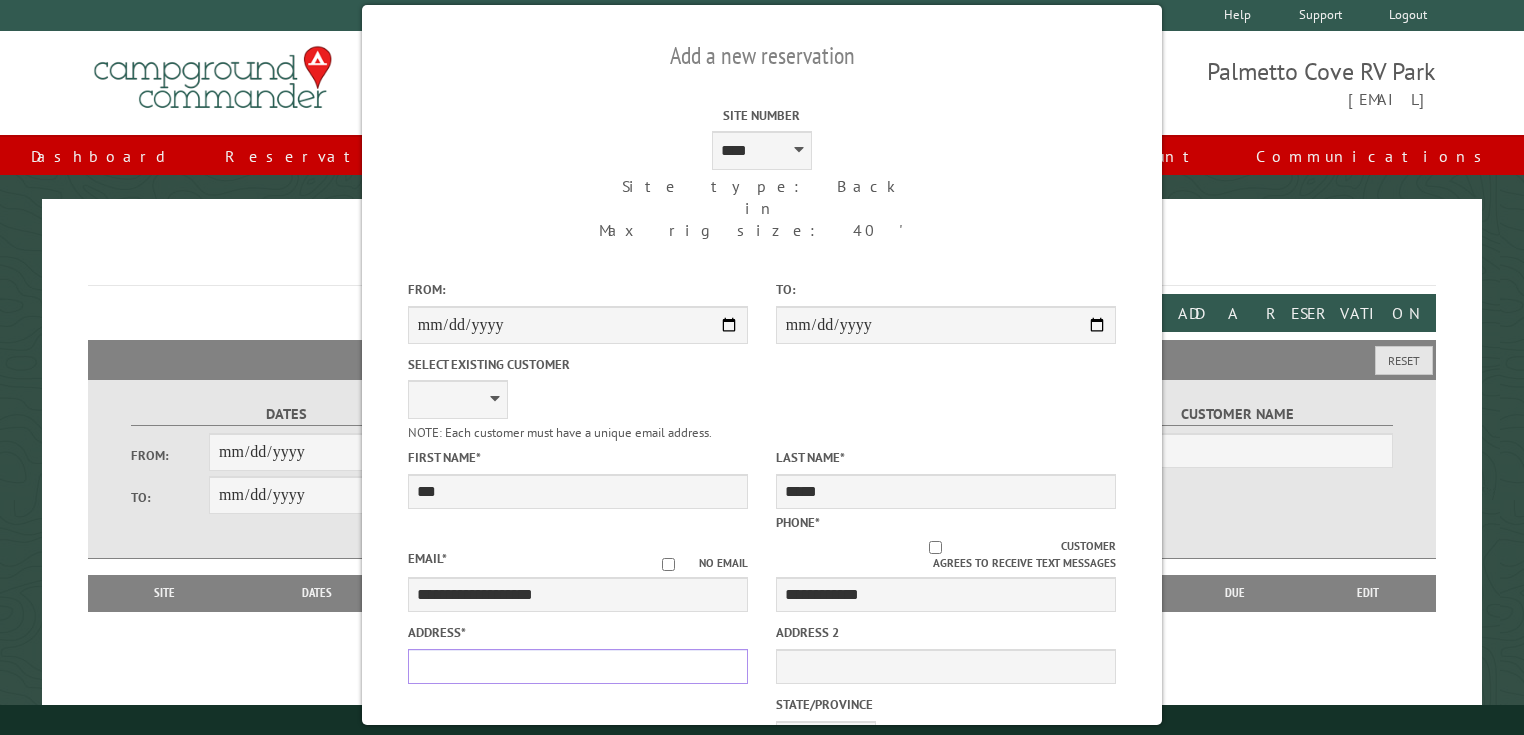 click on "Address *" at bounding box center [578, 666] 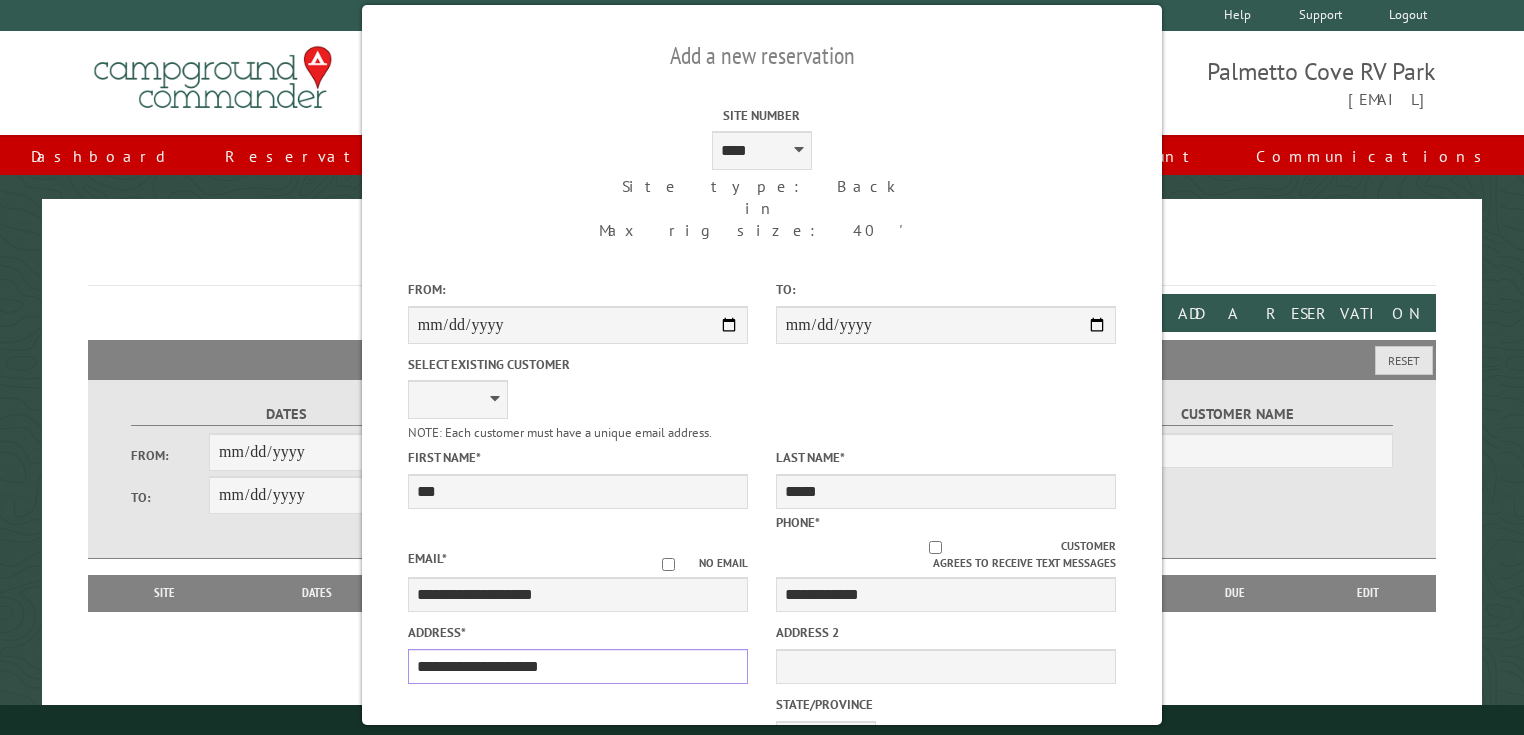 type on "**********" 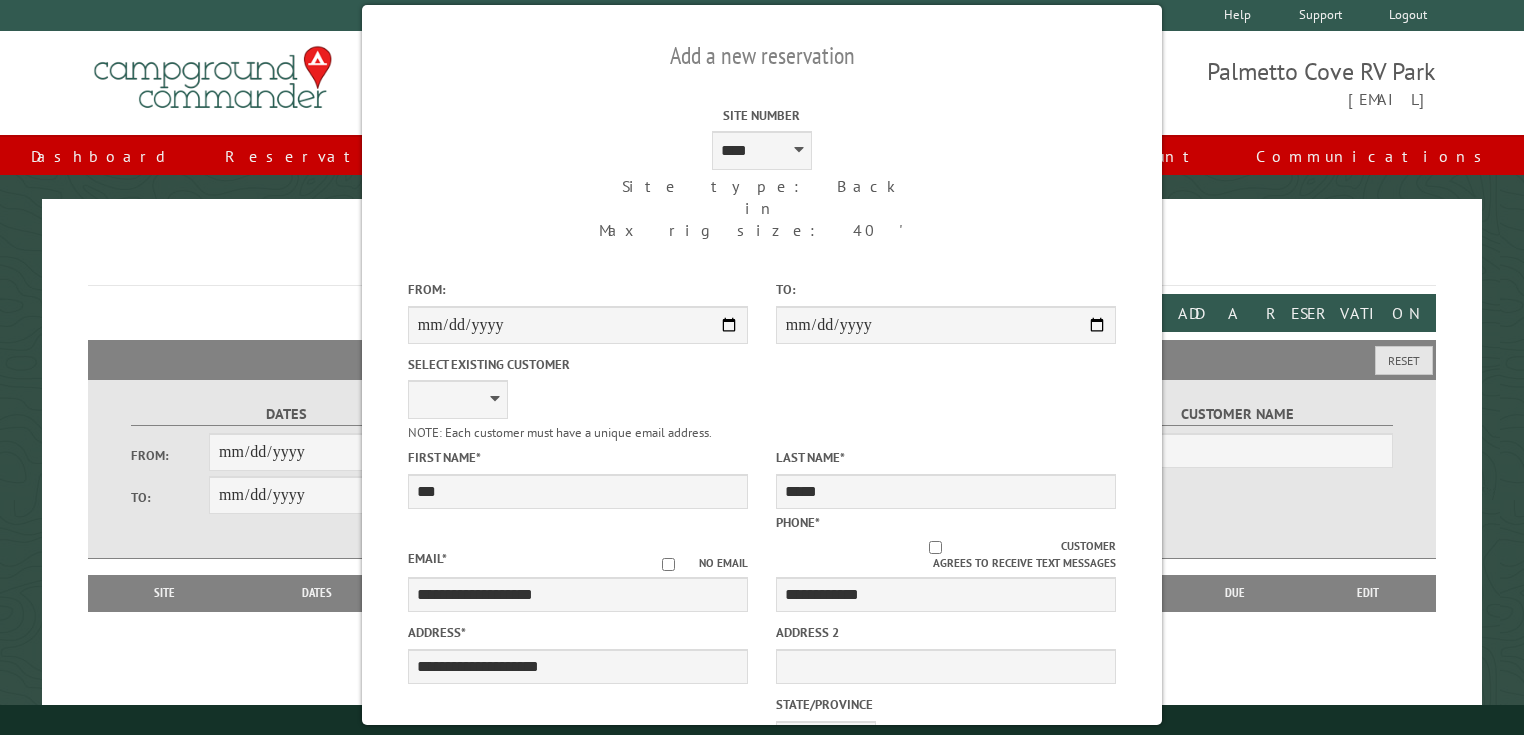 scroll, scrollTop: 1, scrollLeft: 0, axis: vertical 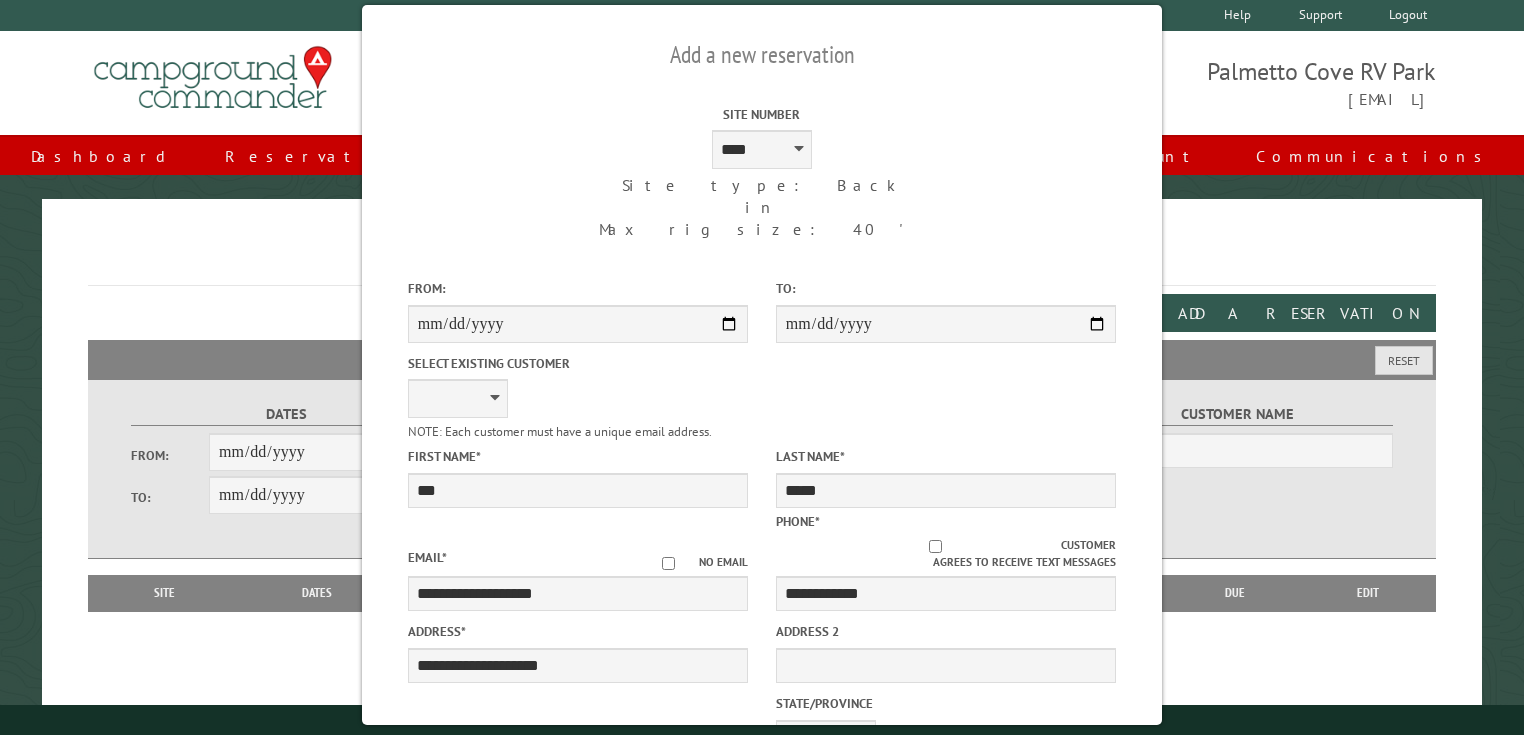 type on "******" 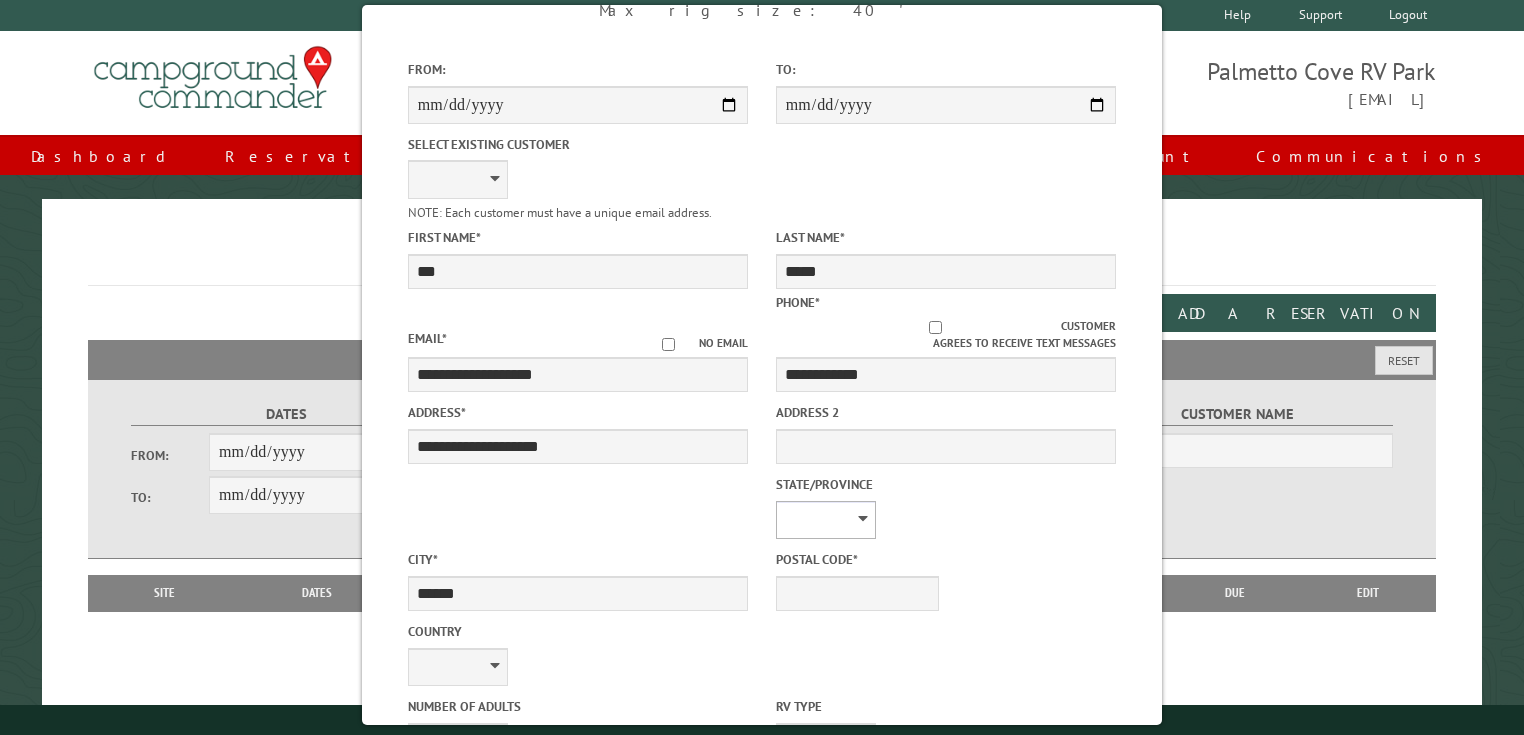 scroll, scrollTop: 306, scrollLeft: 0, axis: vertical 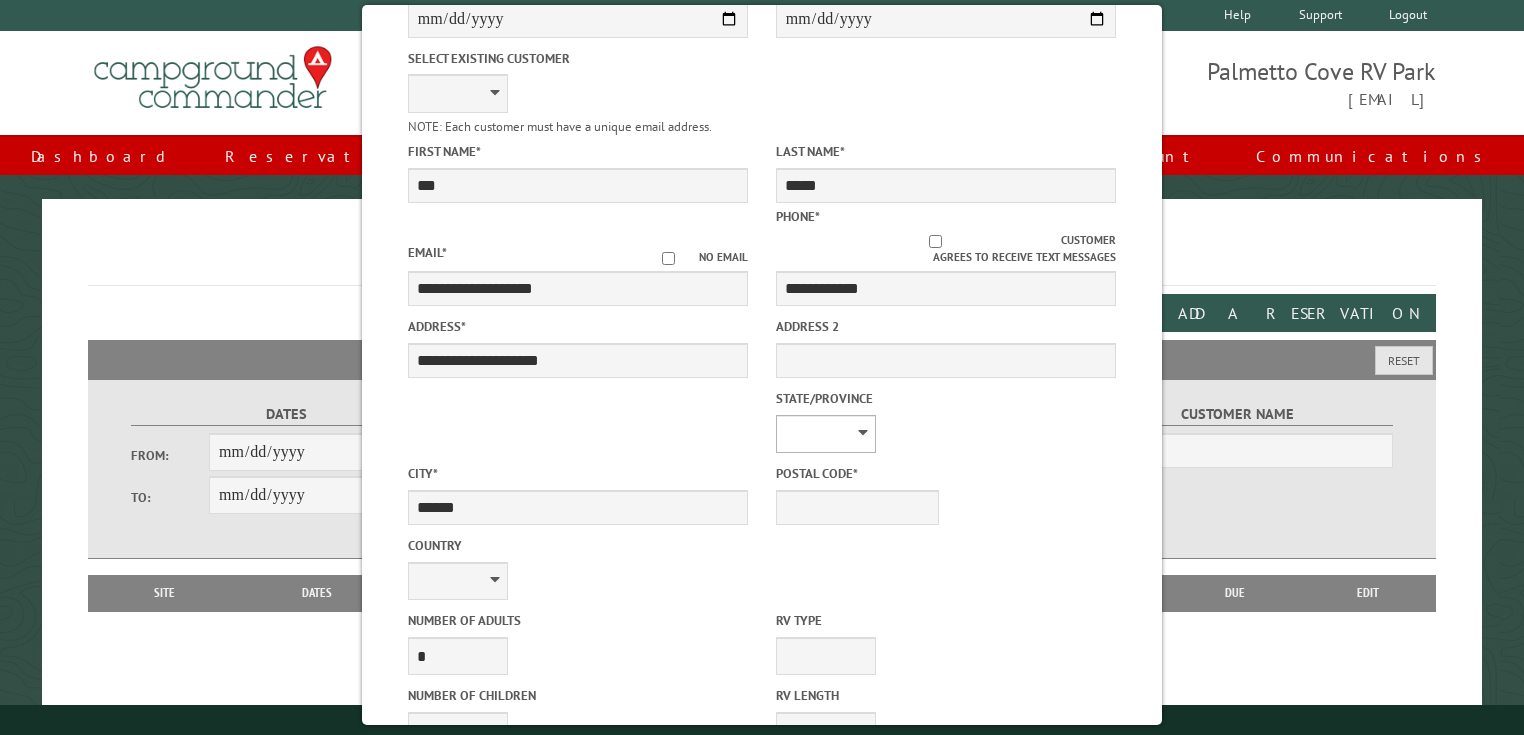 click on "** ** ** ** ** ** ** ** ** ** ** ** ** ** ** ** ** ** ** ** ** ** ** ** ** ** ** ** ** ** ** ** ** ** ** ** ** ** ** ** ** ** ** ** ** ** ** ** ** ** ** ** ** ** ** ** ** ** ** ** ** ** ** **" at bounding box center (826, 434) 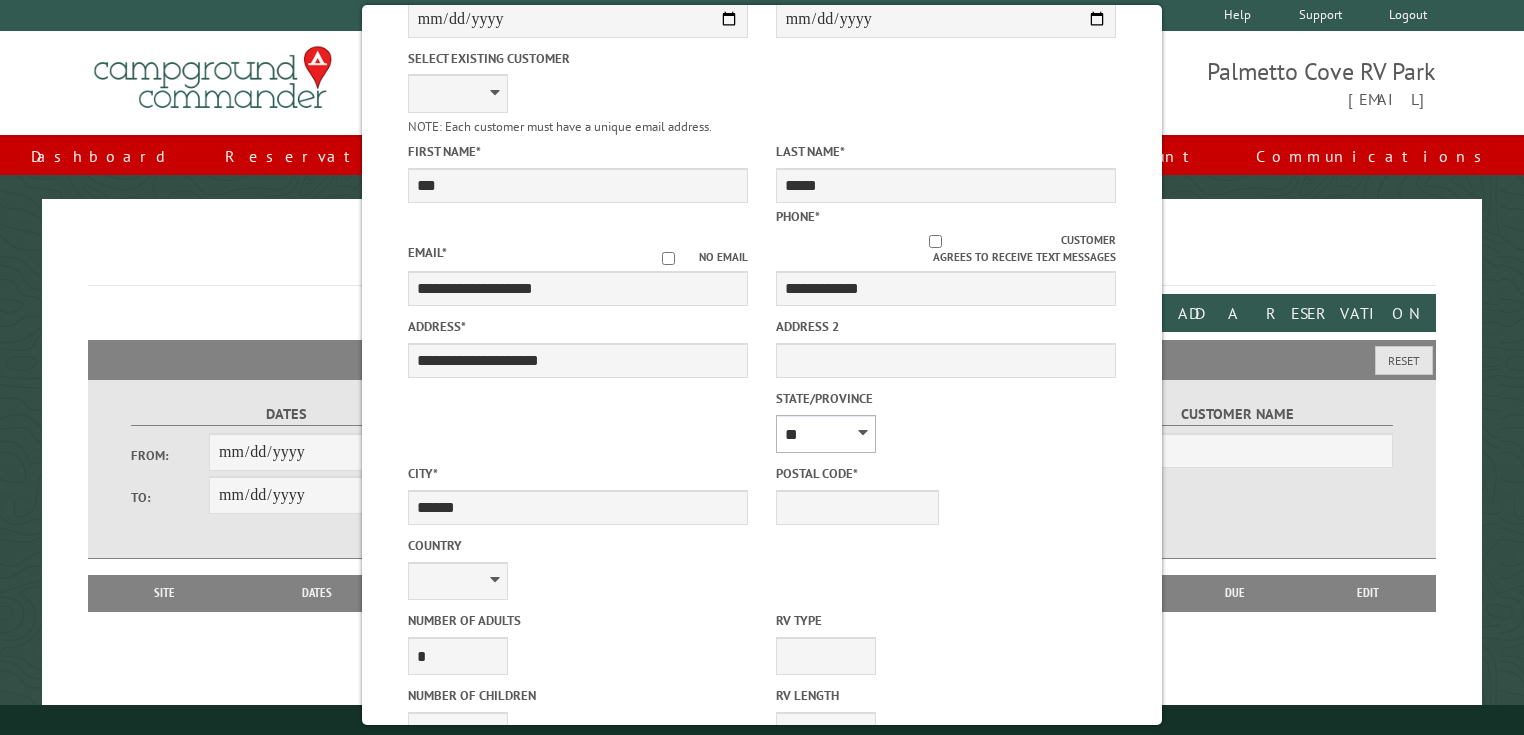 click on "** ** ** ** ** ** ** ** ** ** ** ** ** ** ** ** ** ** ** ** ** ** ** ** ** ** ** ** ** ** ** ** ** ** ** ** ** ** ** ** ** ** ** ** ** ** ** ** ** ** ** ** ** ** ** ** ** ** ** ** ** ** ** **" at bounding box center [826, 434] 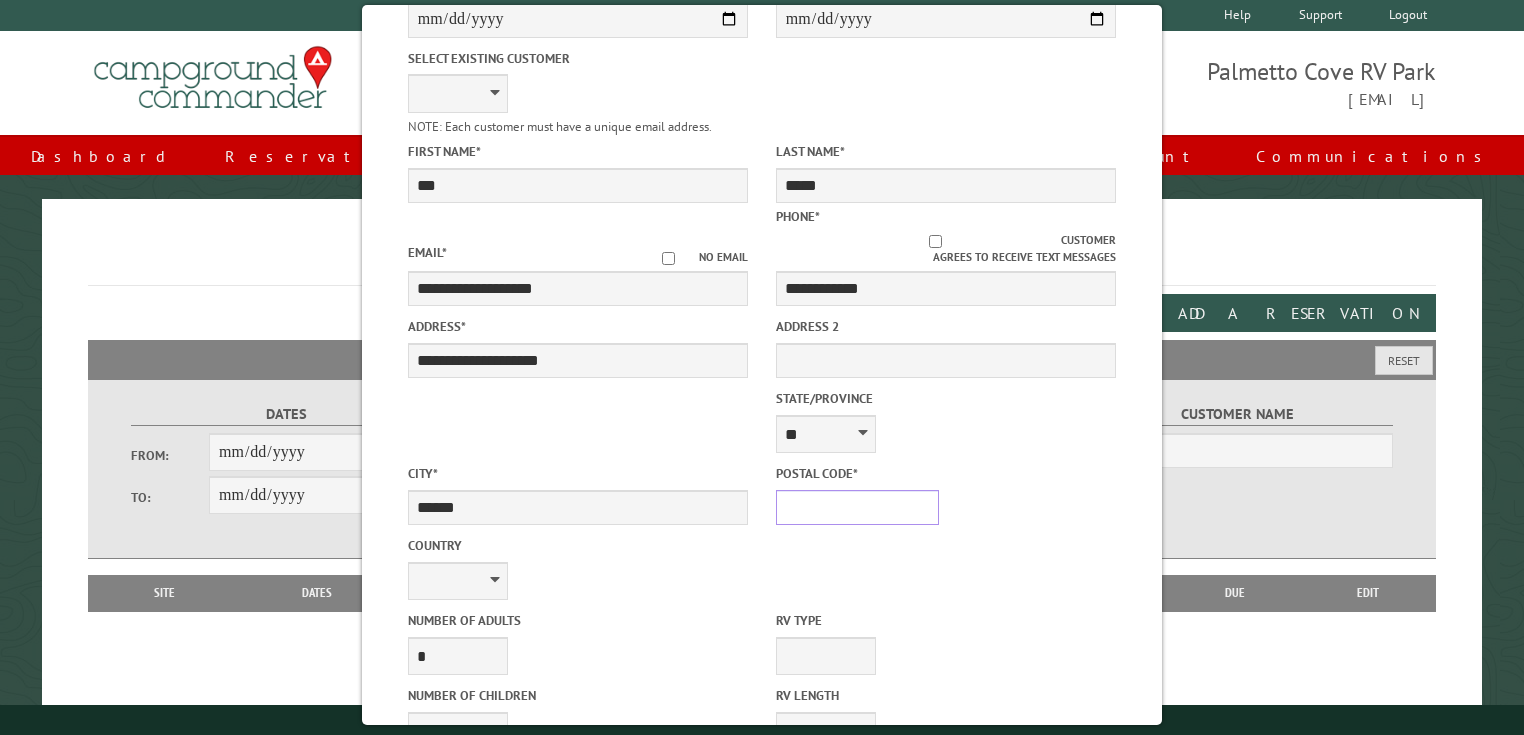 click on "Postal Code *" at bounding box center (857, 507) 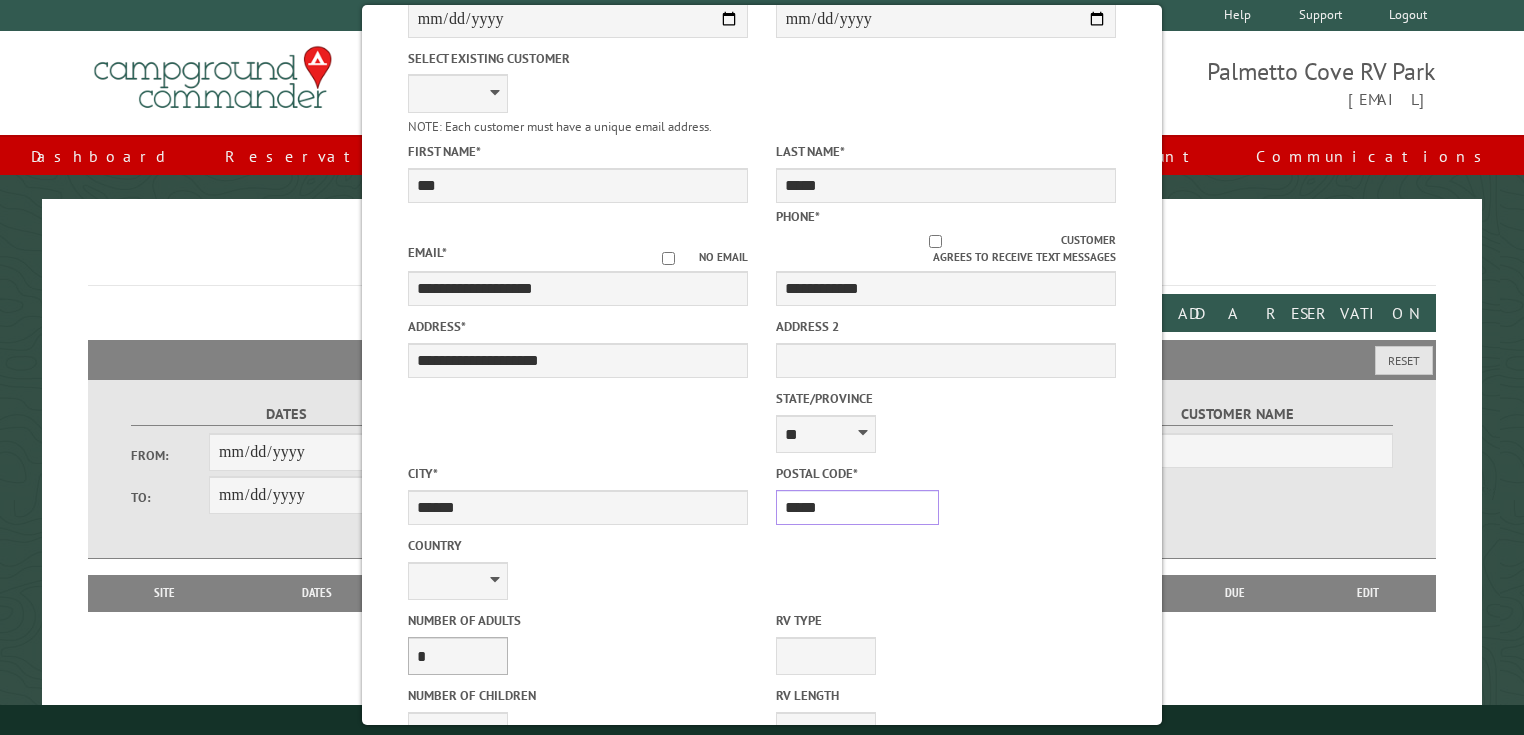 type on "*****" 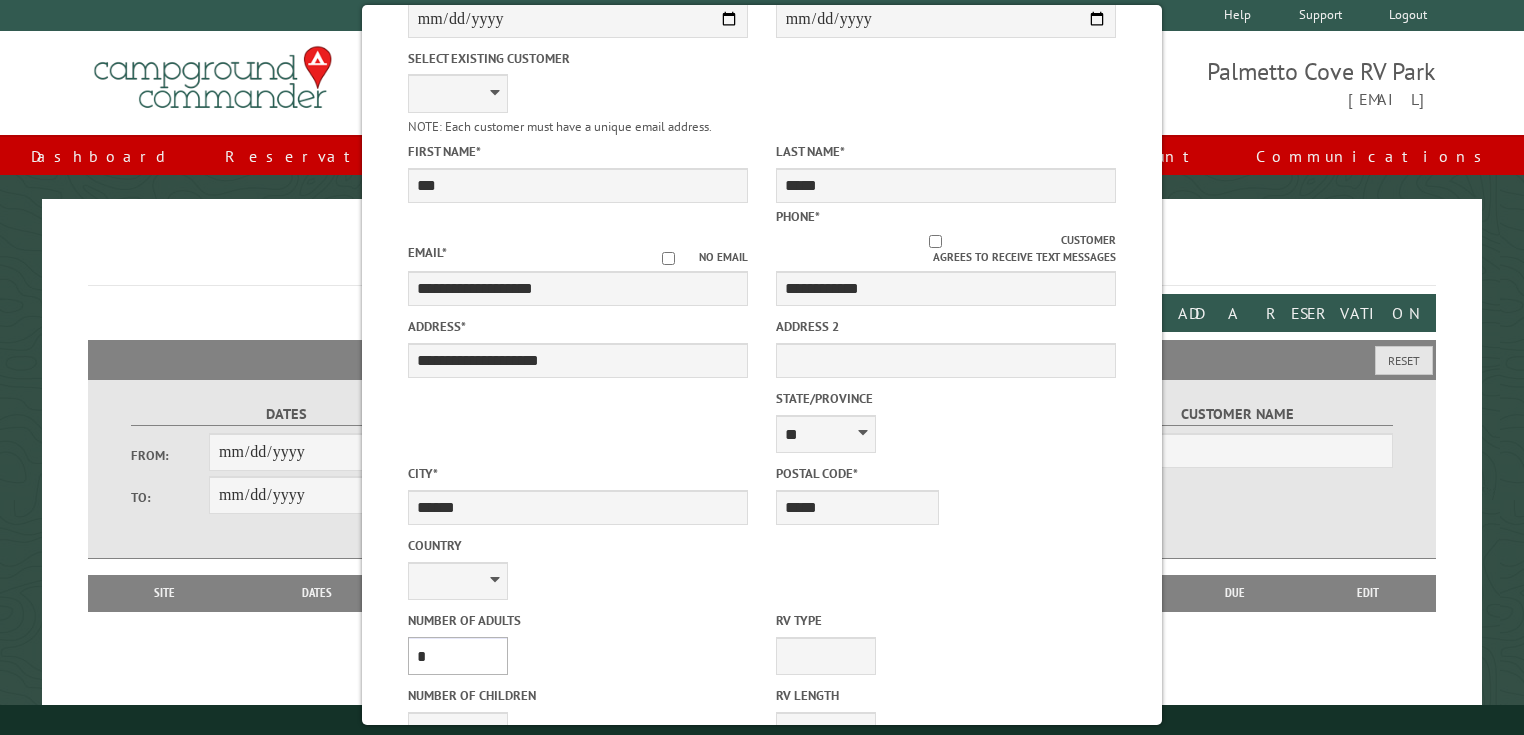 click on "* * * * * * * * * * **" at bounding box center (458, 656) 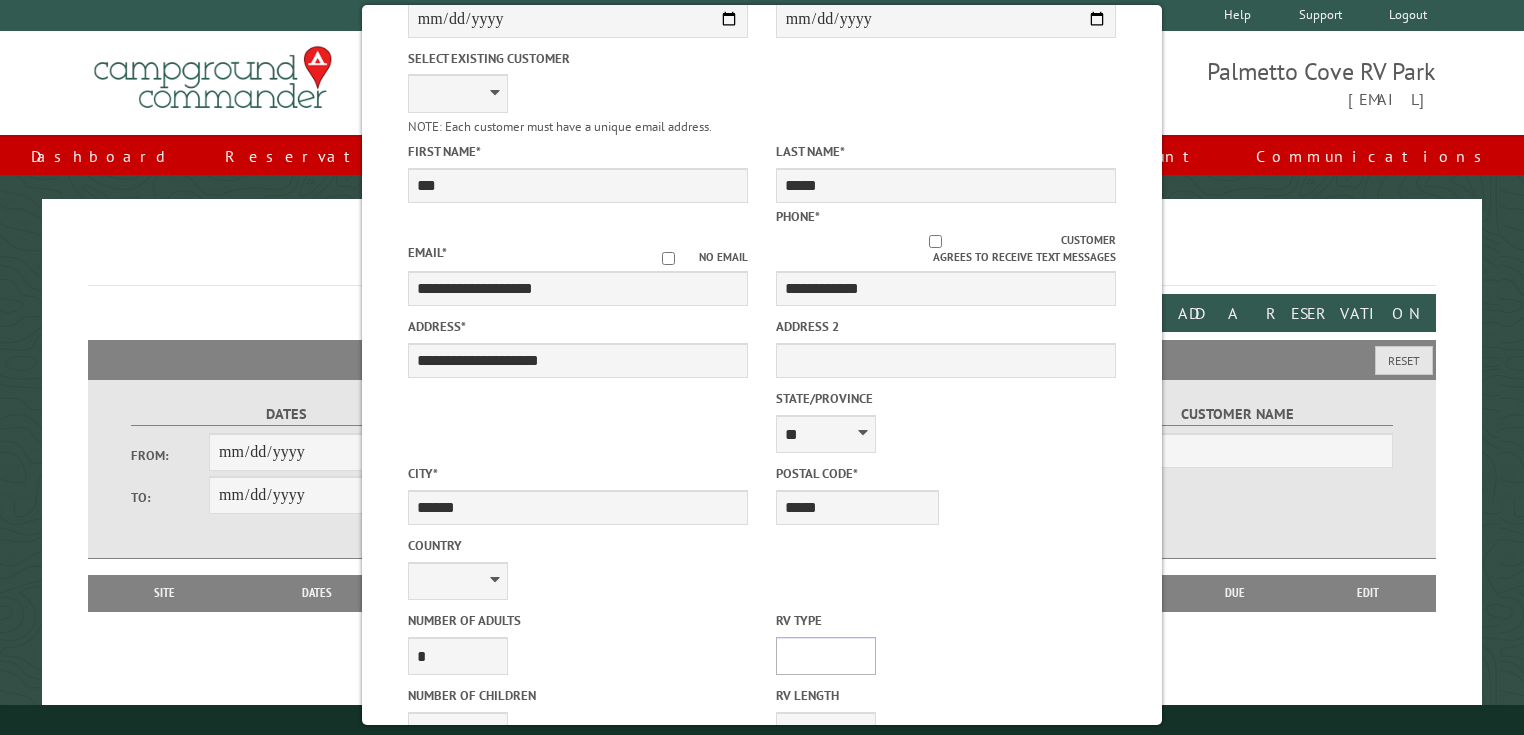 click on "**********" at bounding box center (826, 656) 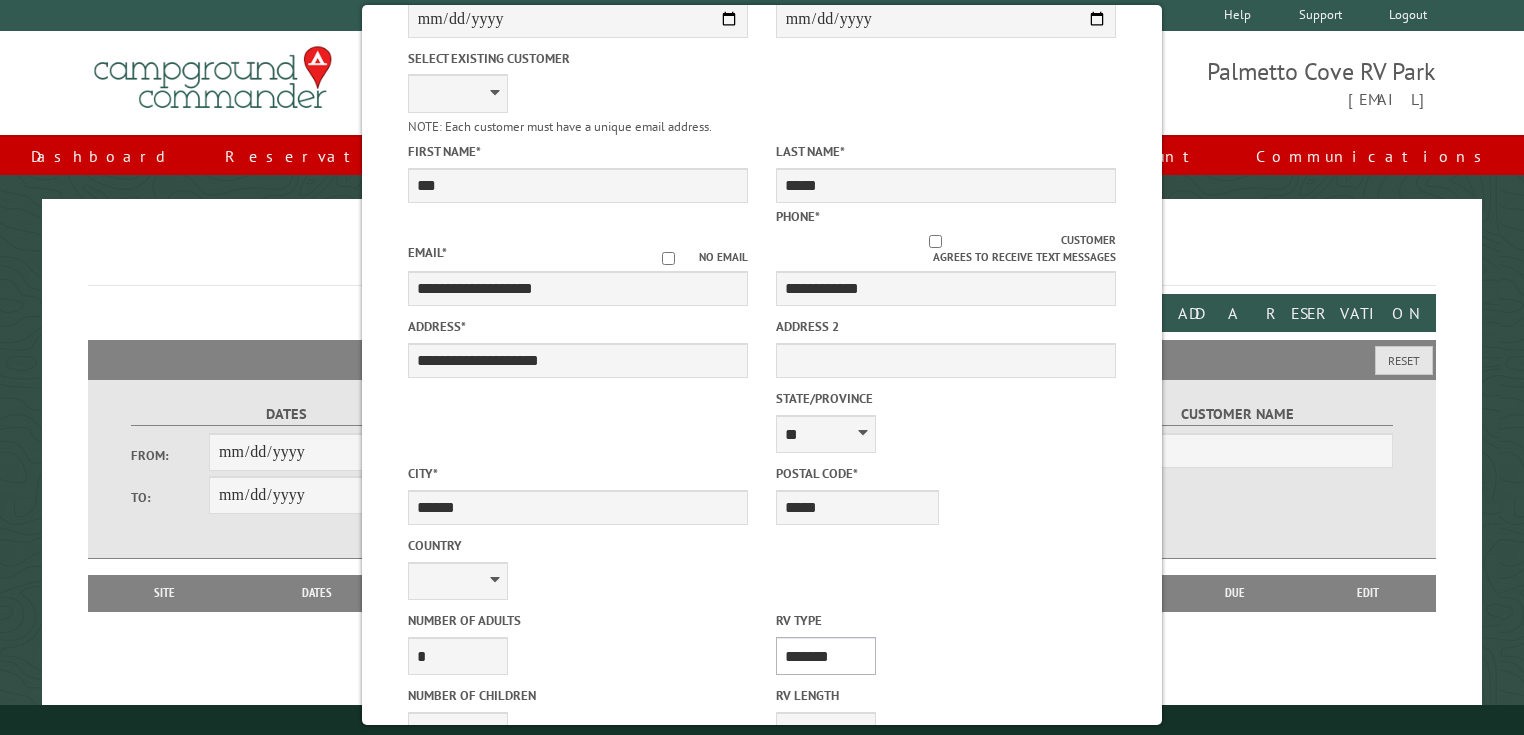 click on "**********" at bounding box center [826, 656] 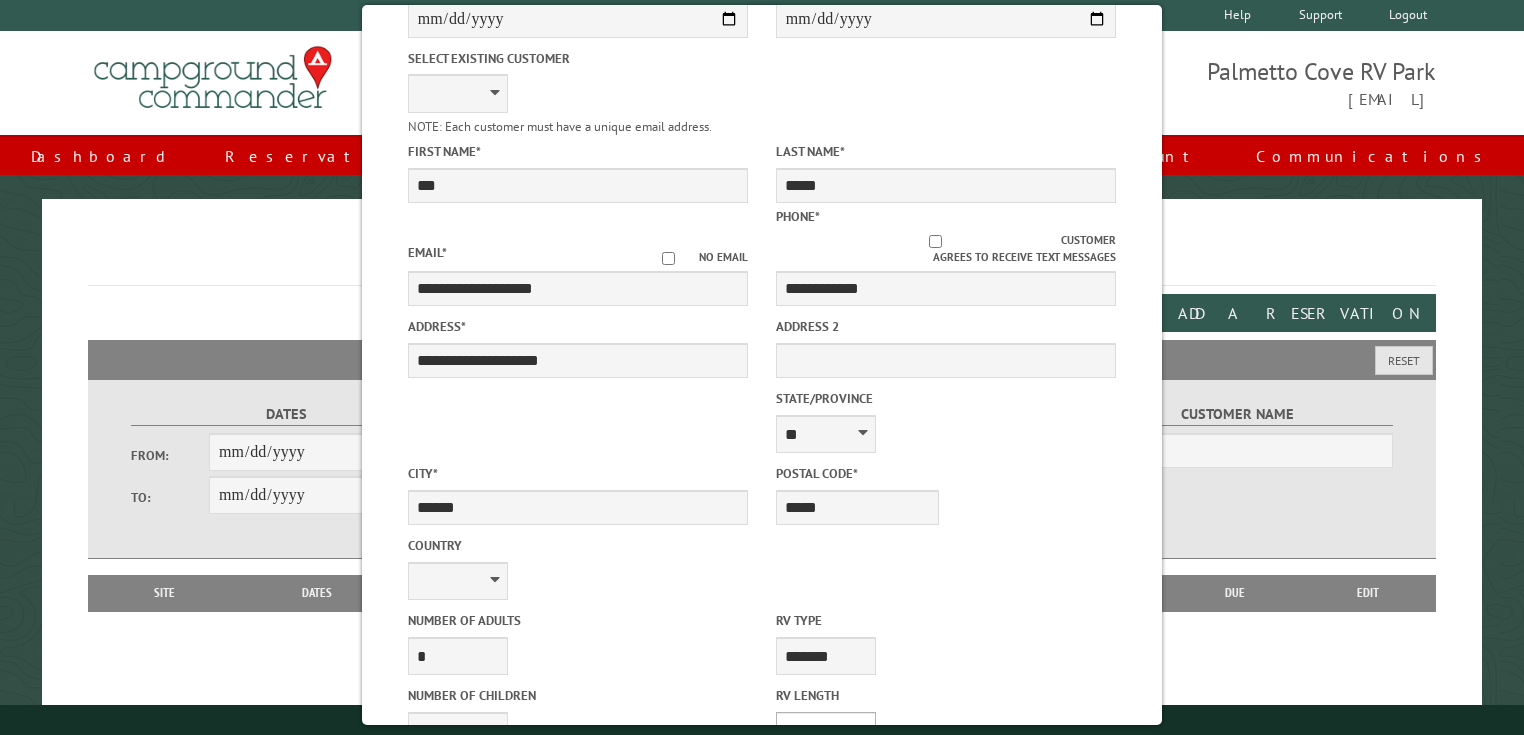 click on "* ** ** ** ** ** ** ** ** ** ** **" at bounding box center (826, 731) 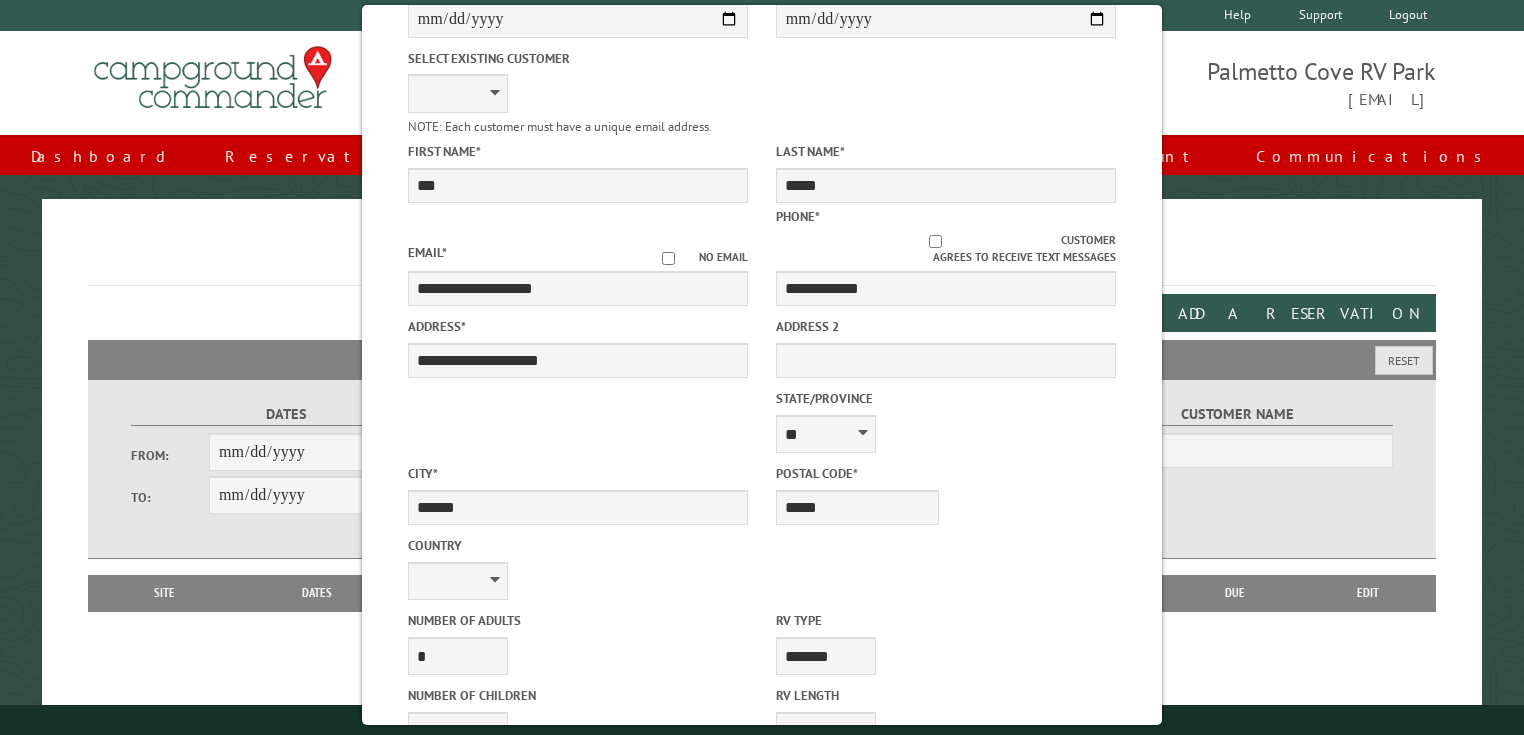click on "* * * * * * * * * * **" at bounding box center (458, 881) 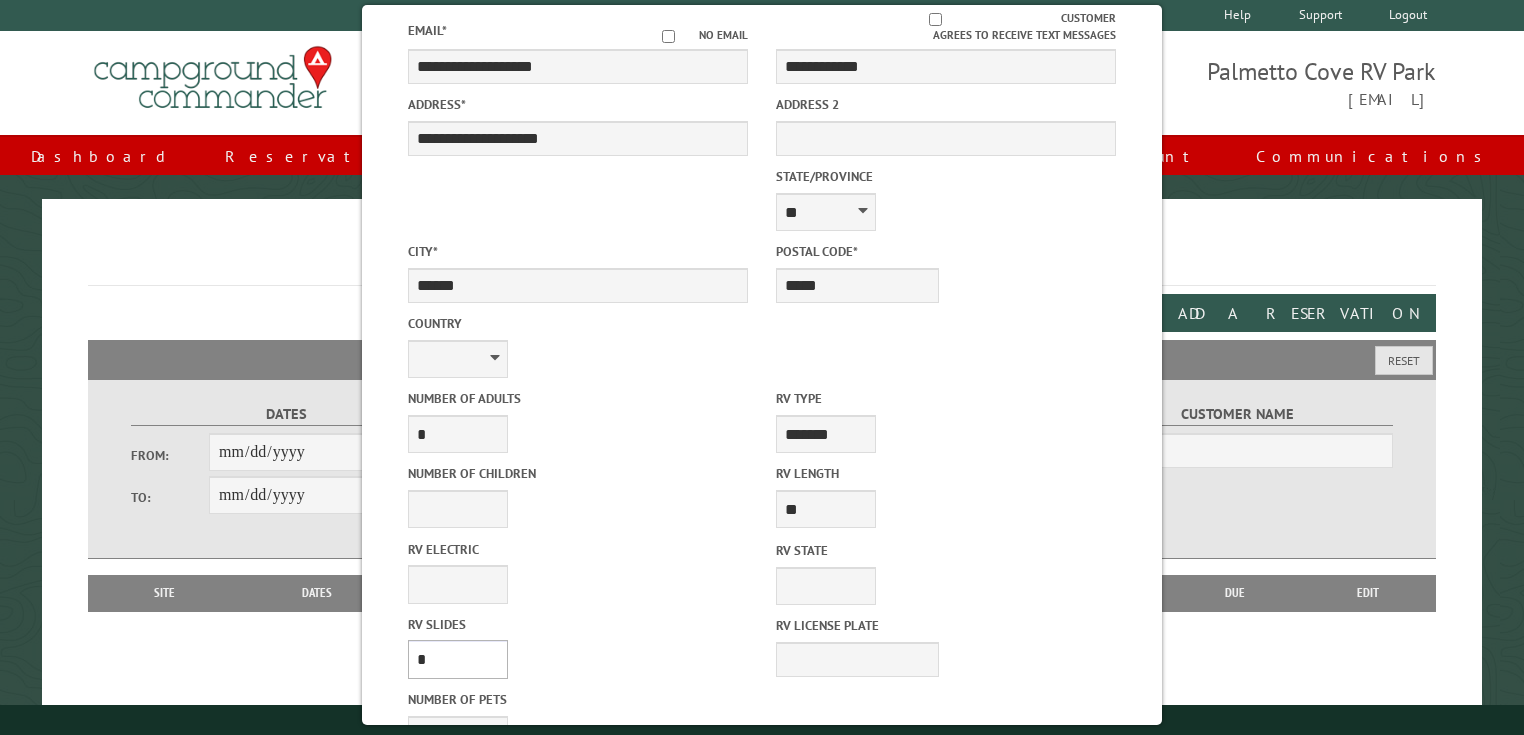 scroll, scrollTop: 541, scrollLeft: 0, axis: vertical 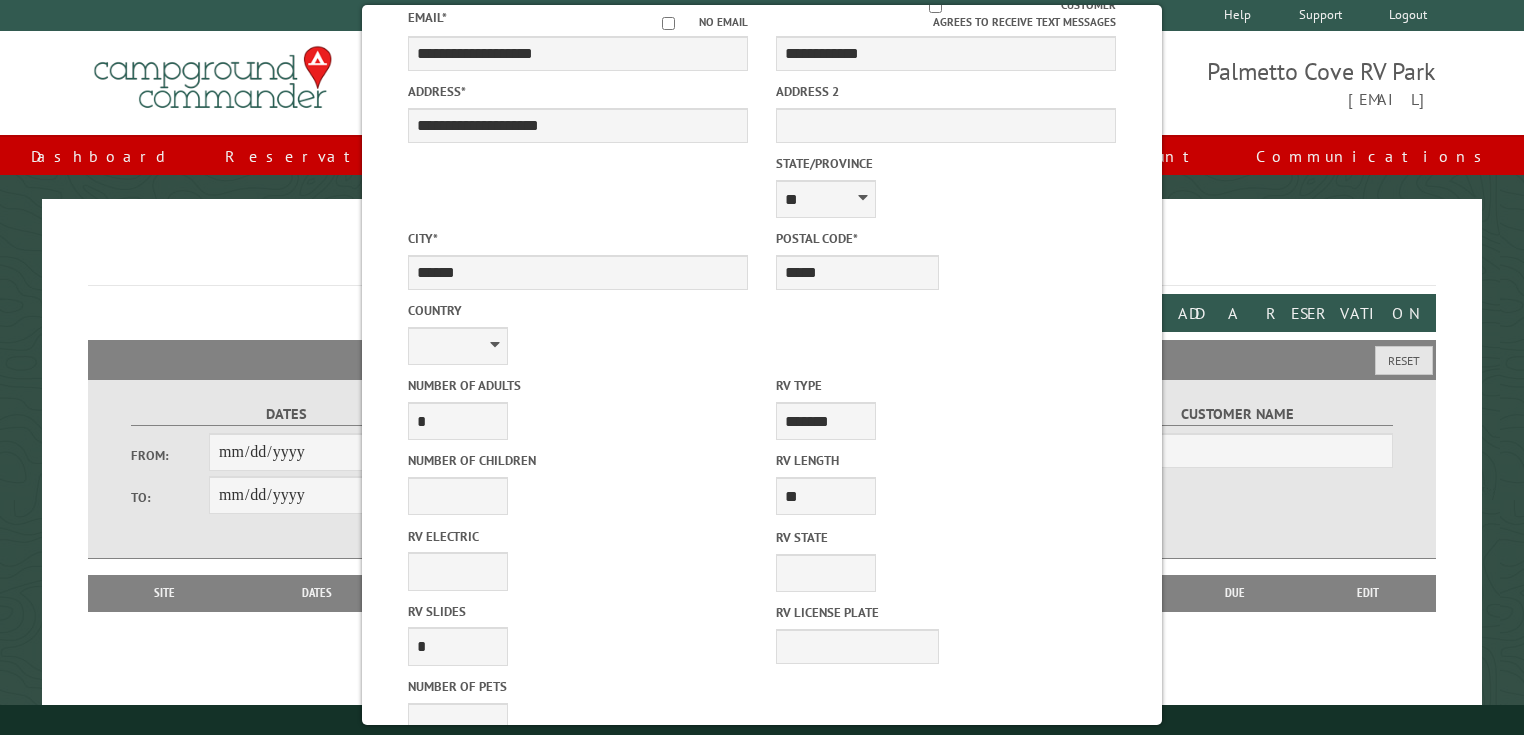 click on "* * * * * * * * * * **" at bounding box center (458, 797) 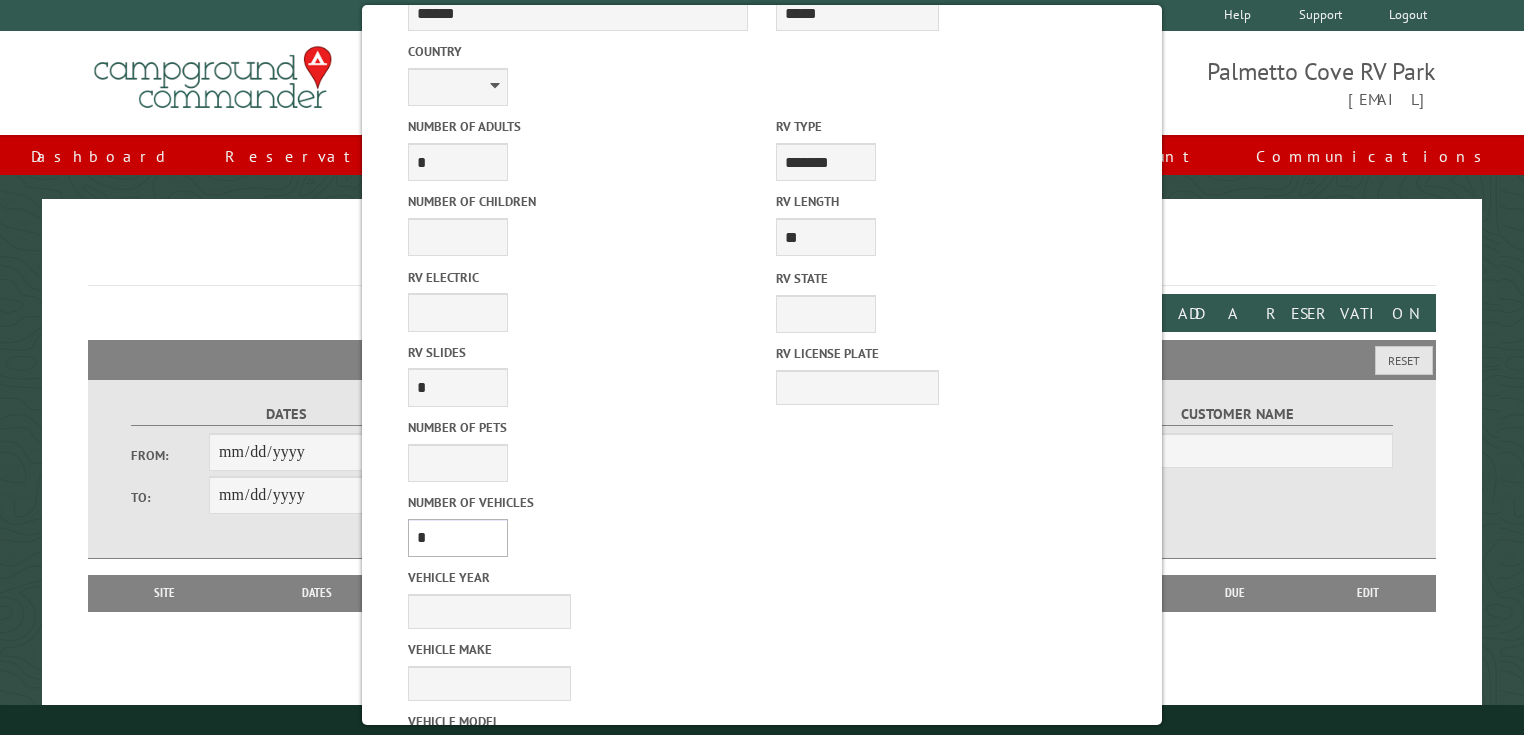 scroll, scrollTop: 836, scrollLeft: 0, axis: vertical 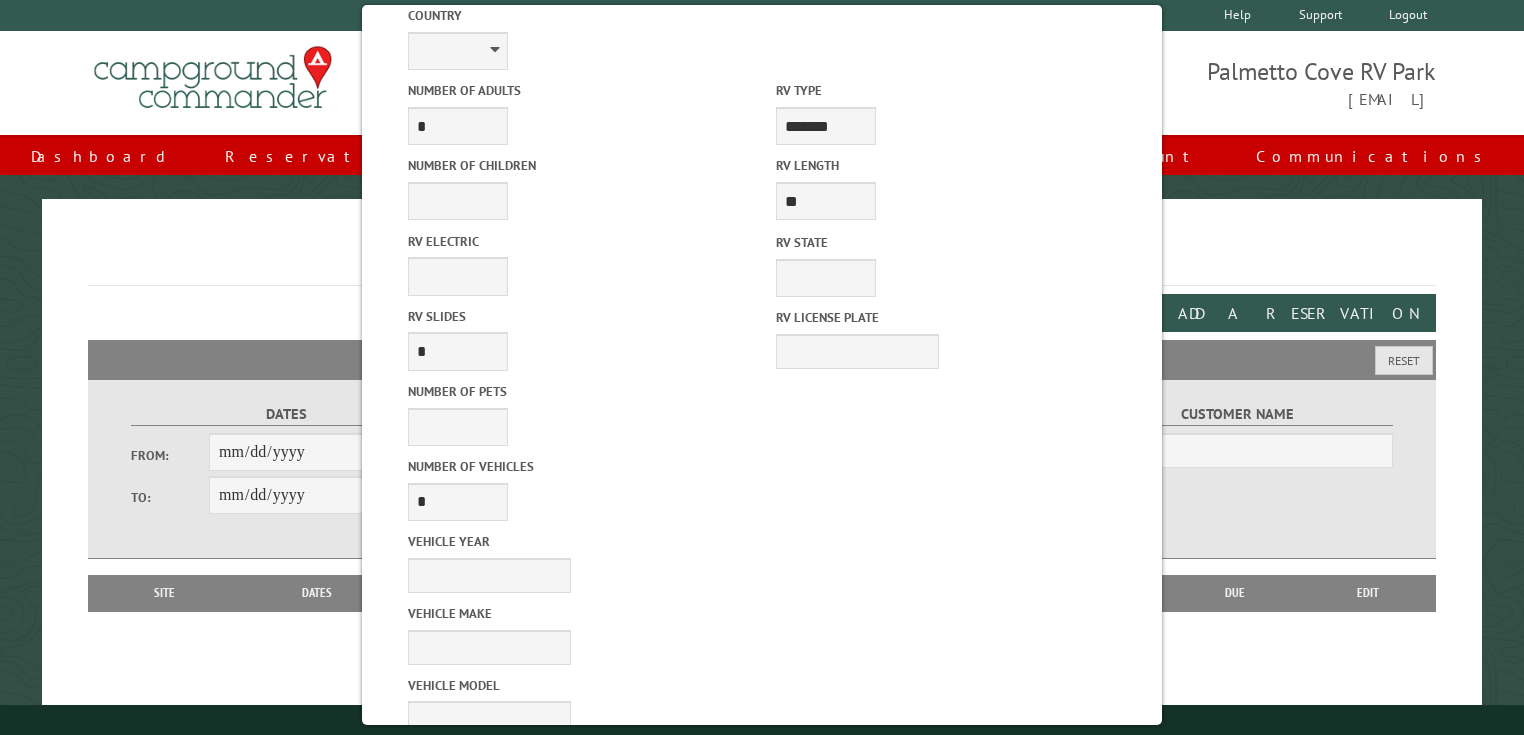 click on "Reserve Now" at bounding box center [671, 1203] 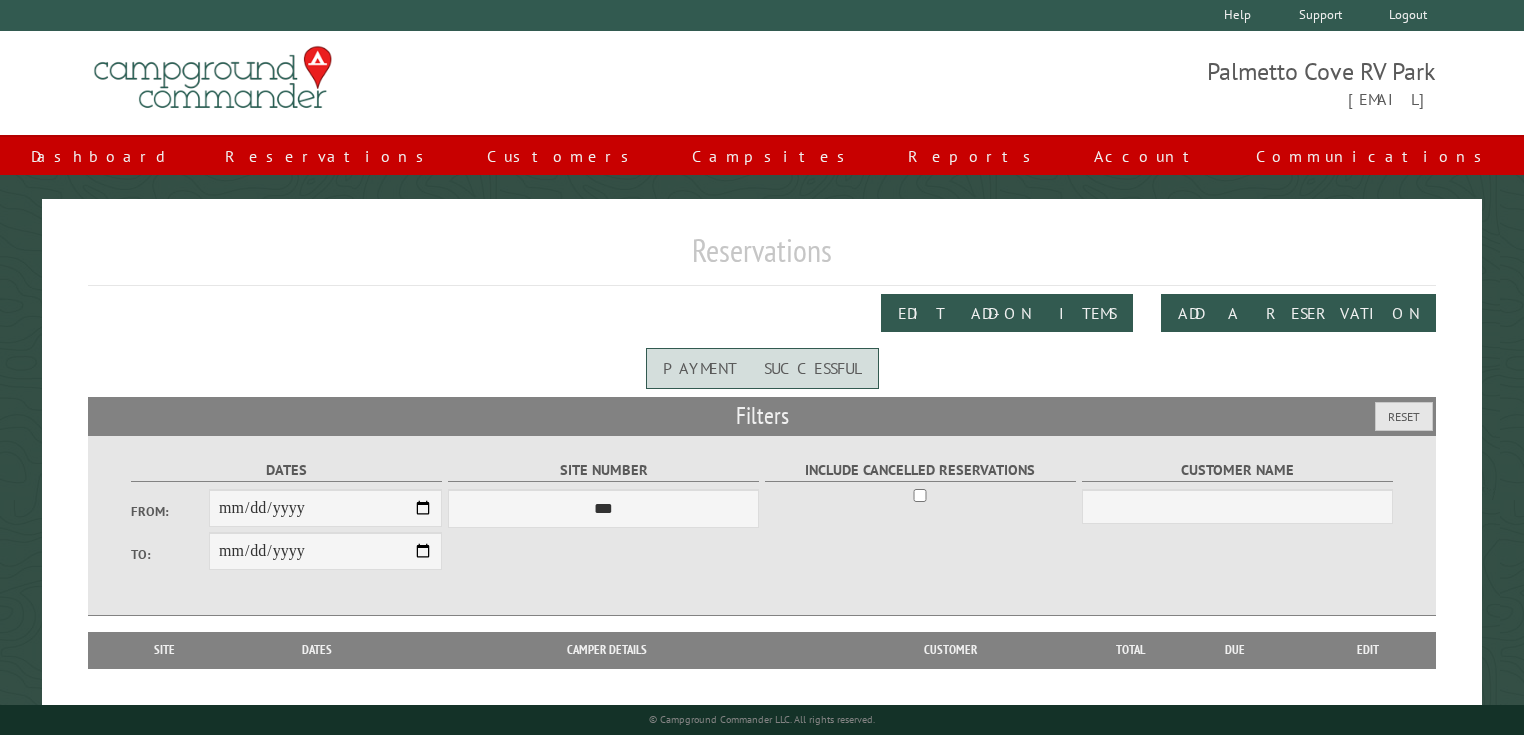 scroll, scrollTop: 0, scrollLeft: 0, axis: both 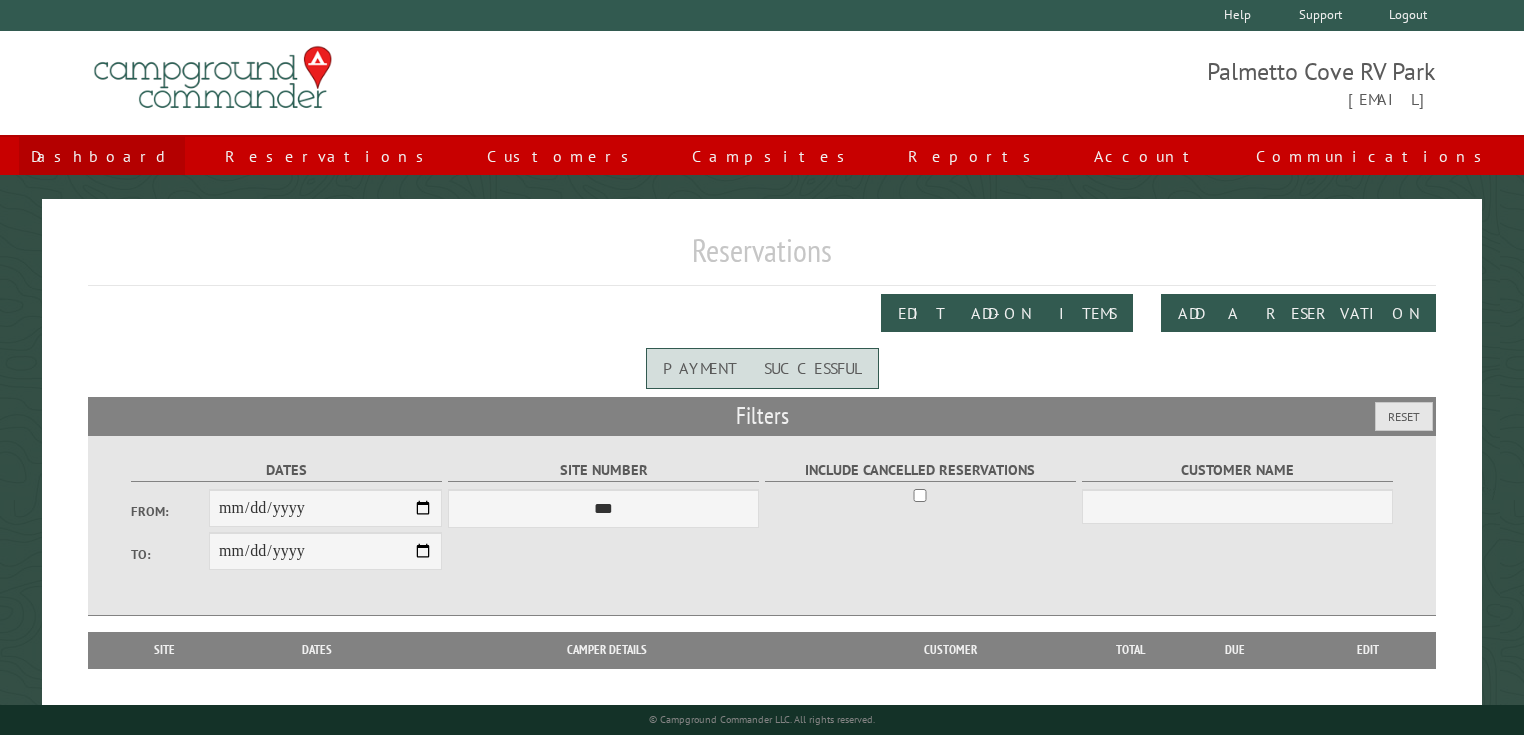 click on "Dashboard" at bounding box center [102, 156] 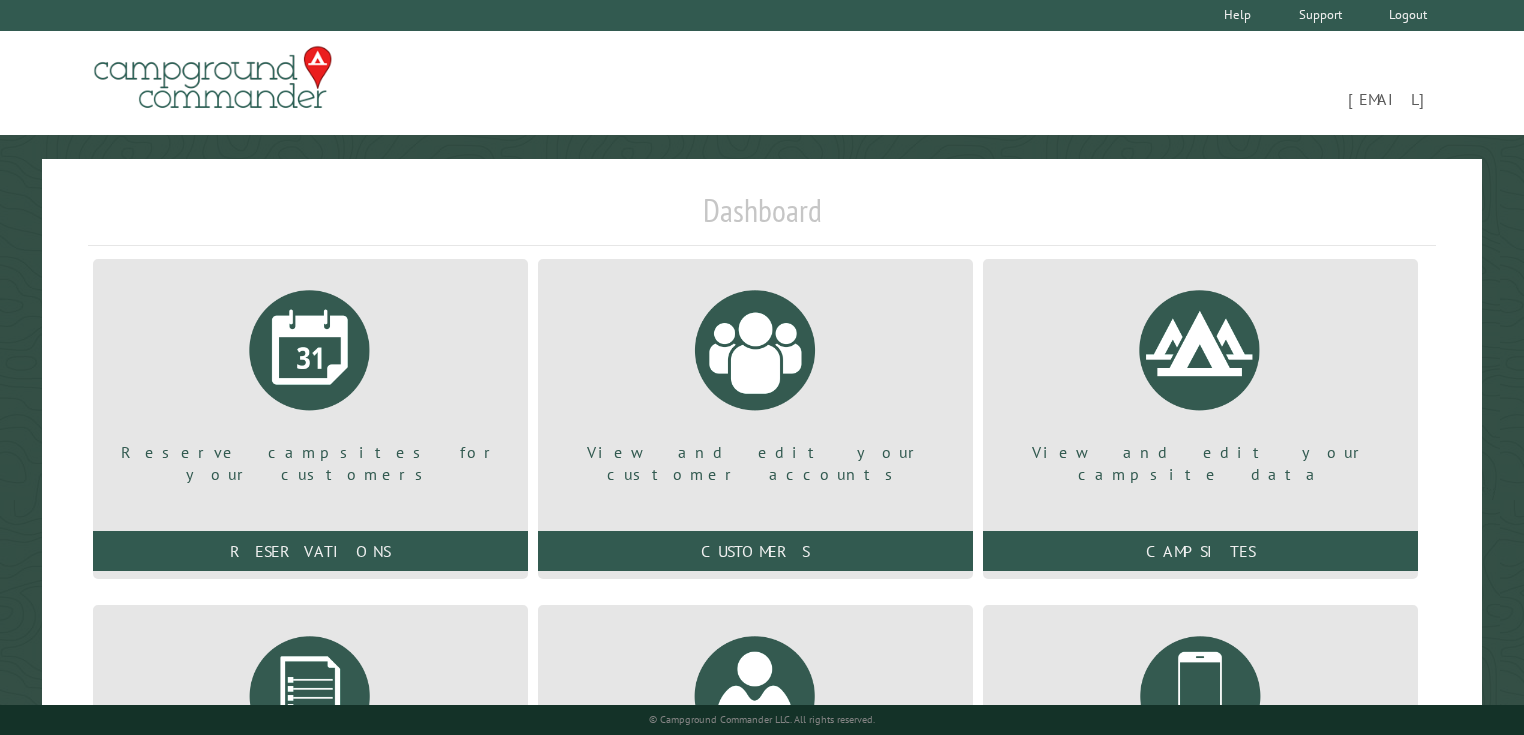 scroll, scrollTop: 0, scrollLeft: 0, axis: both 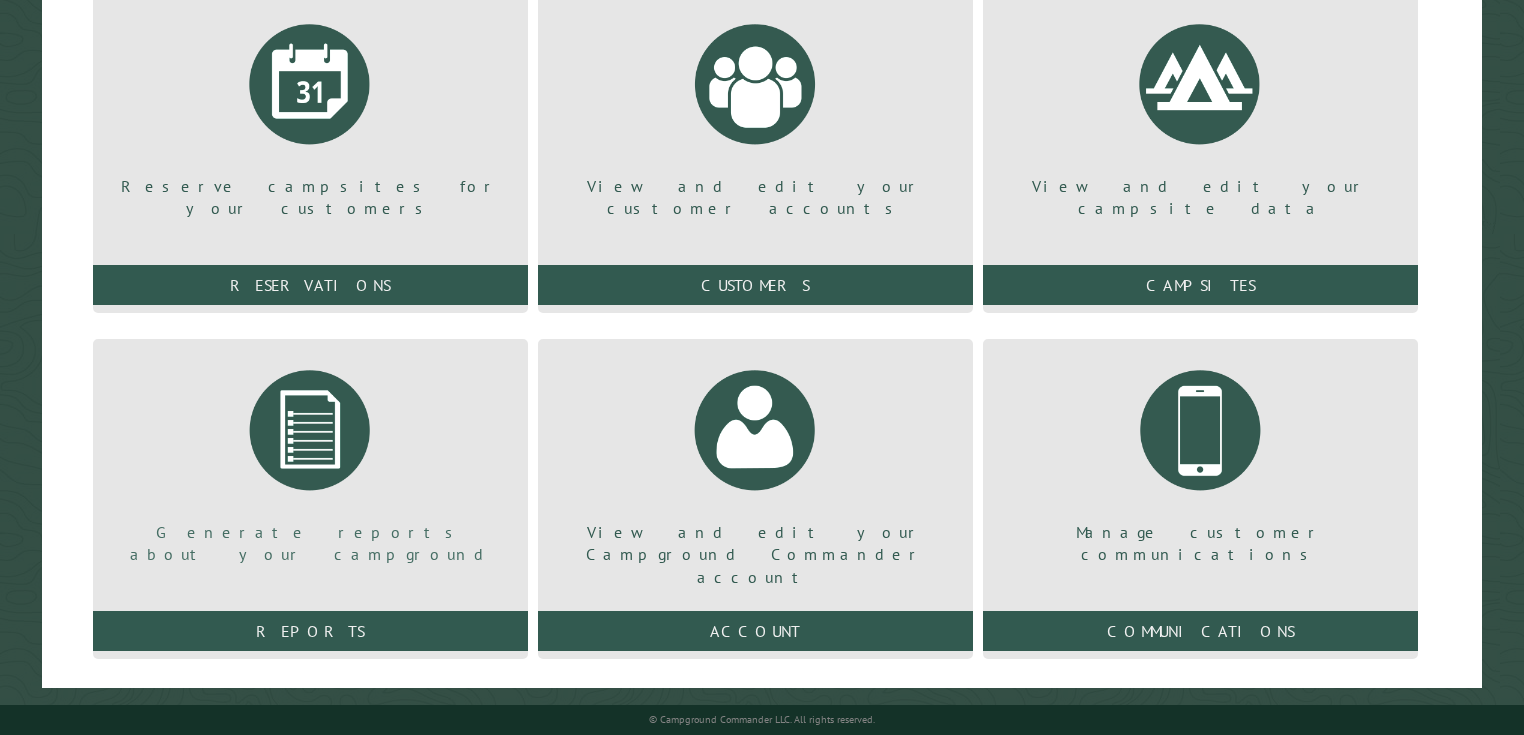click at bounding box center [310, 430] 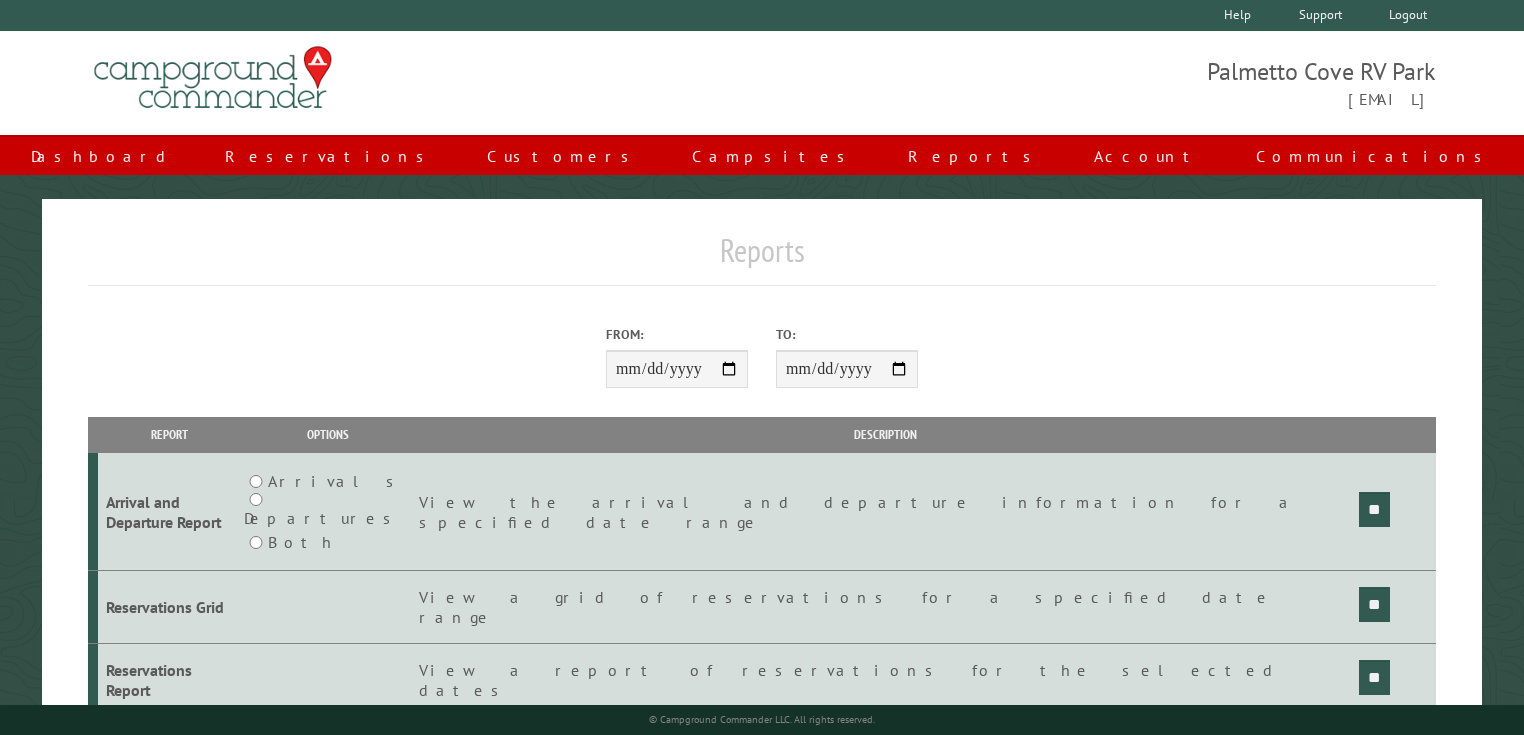 scroll, scrollTop: 0, scrollLeft: 0, axis: both 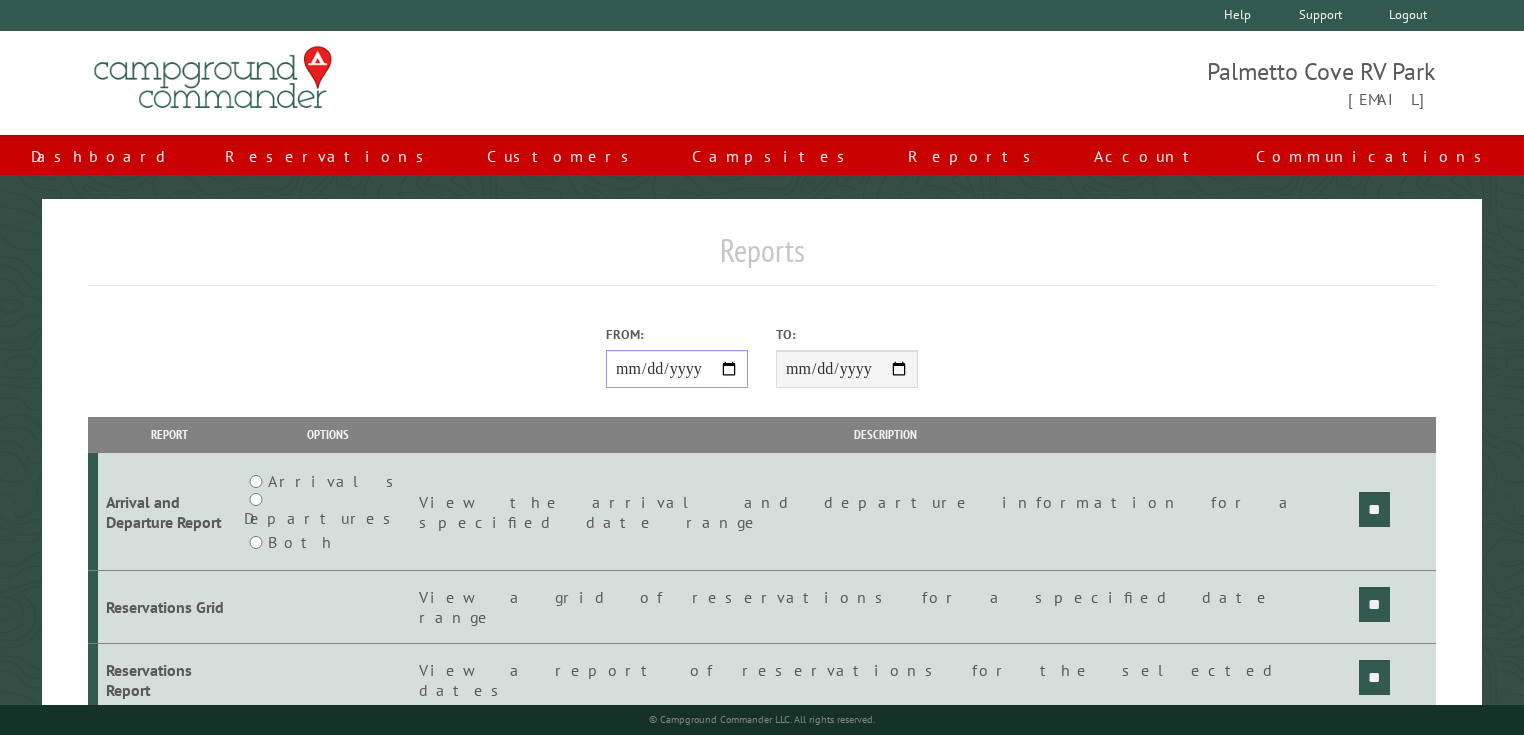 click on "From:" at bounding box center [677, 369] 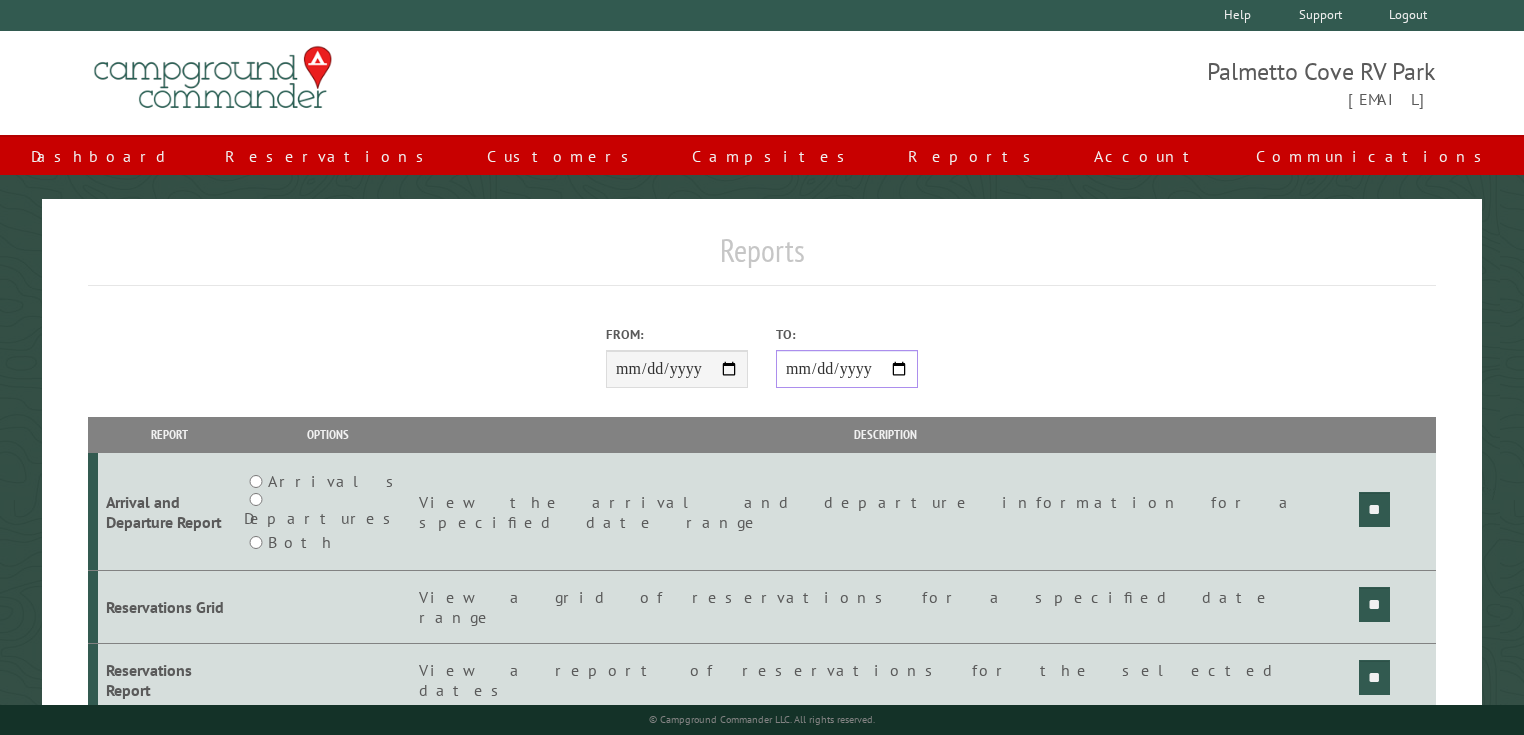 click on "**********" at bounding box center [847, 369] 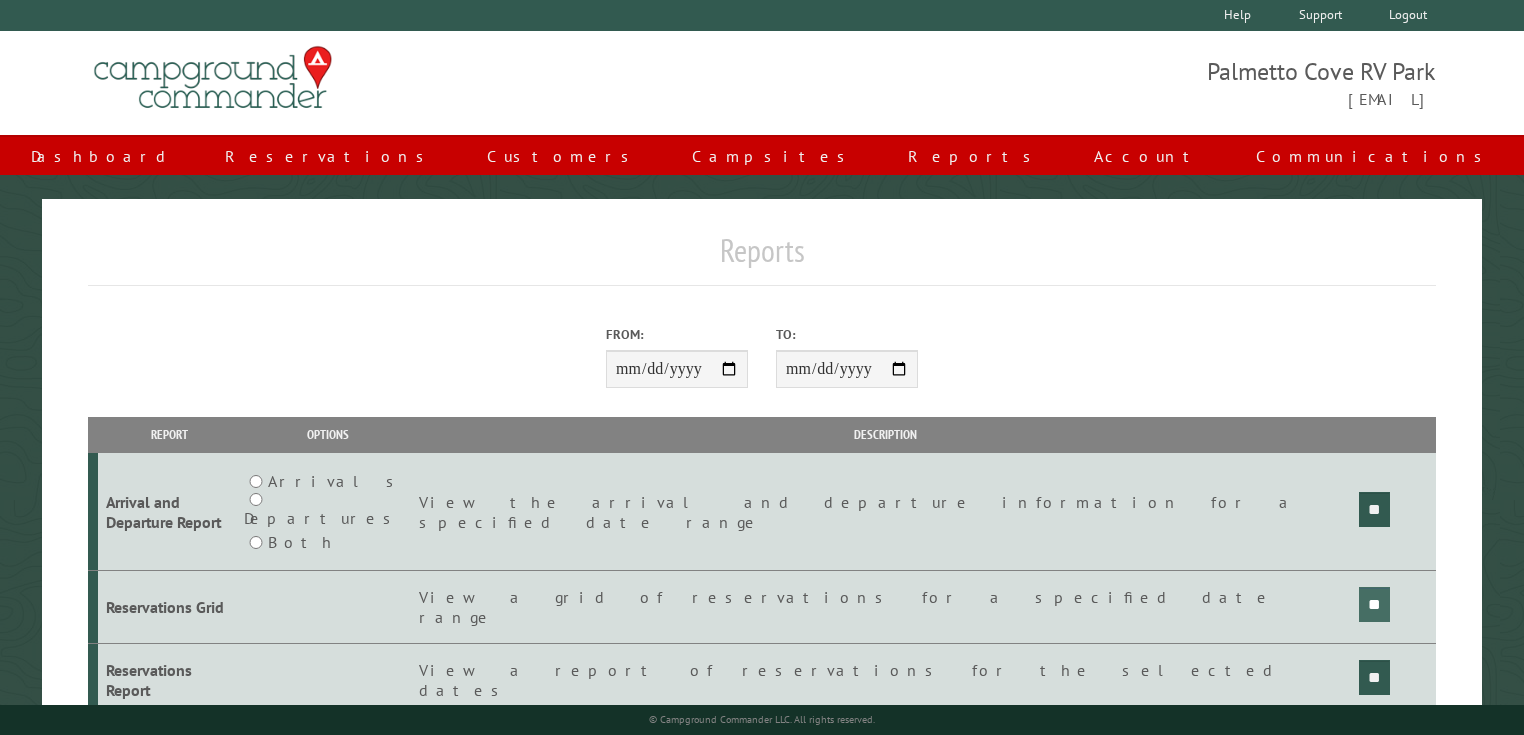 click on "**" at bounding box center [1374, 509] 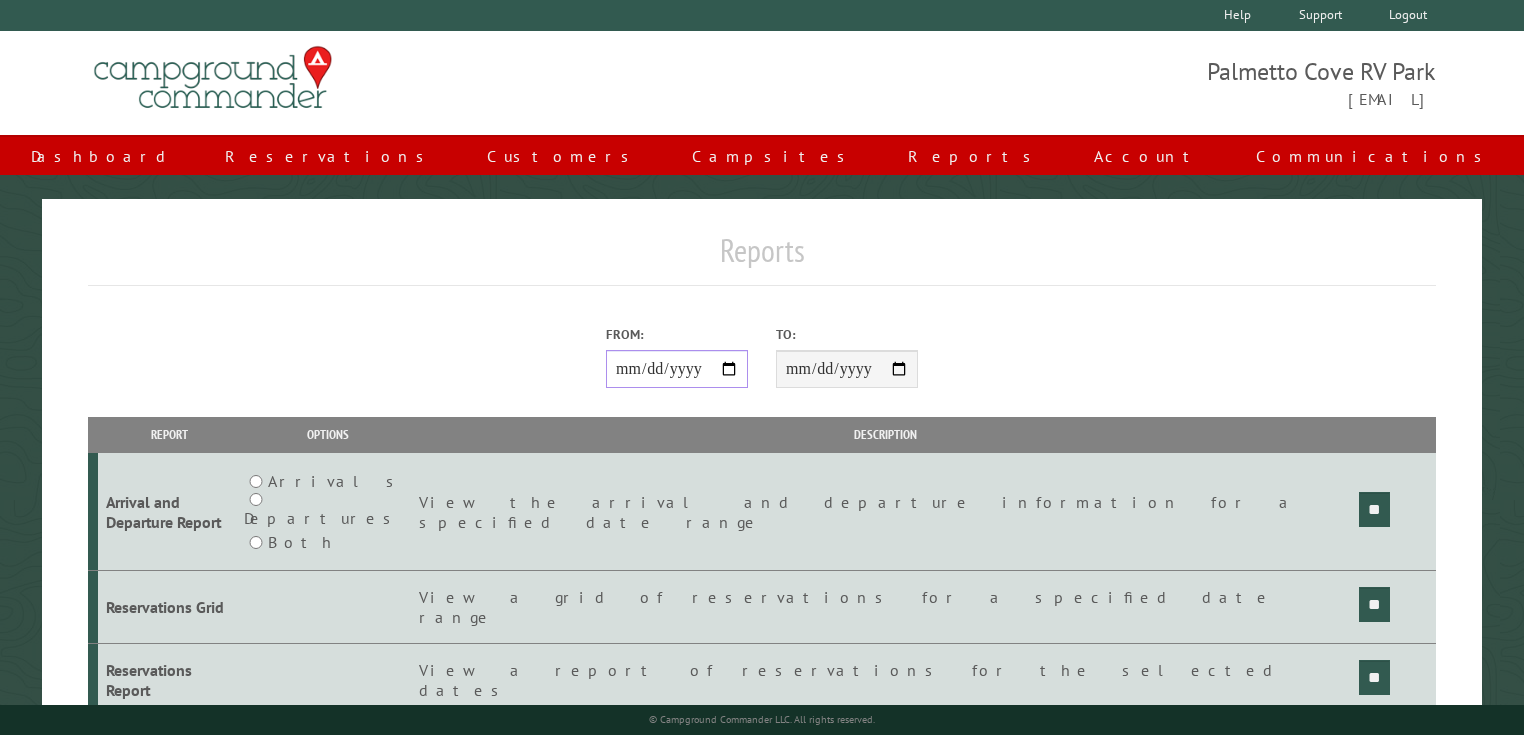 click on "**********" at bounding box center (677, 369) 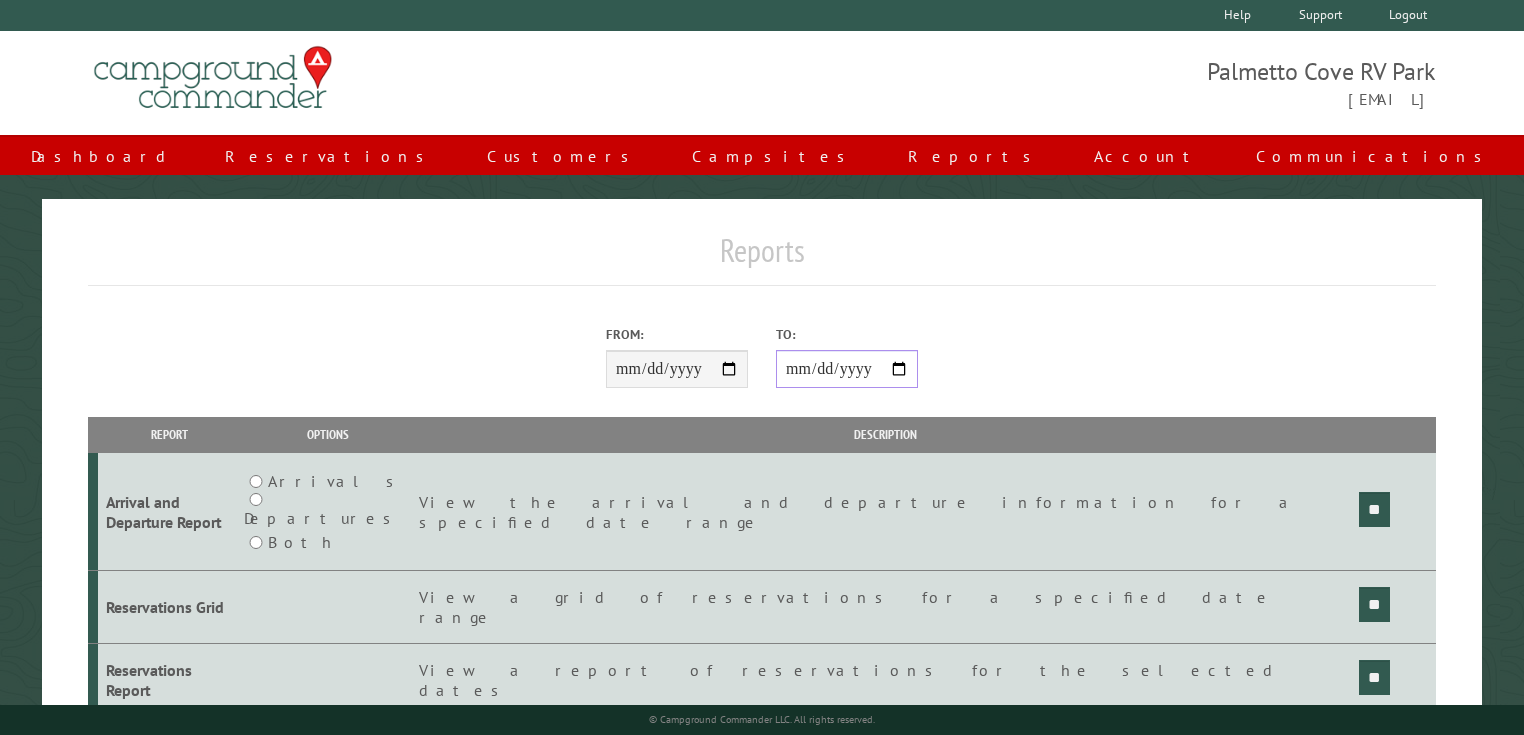 click on "**********" at bounding box center [847, 369] 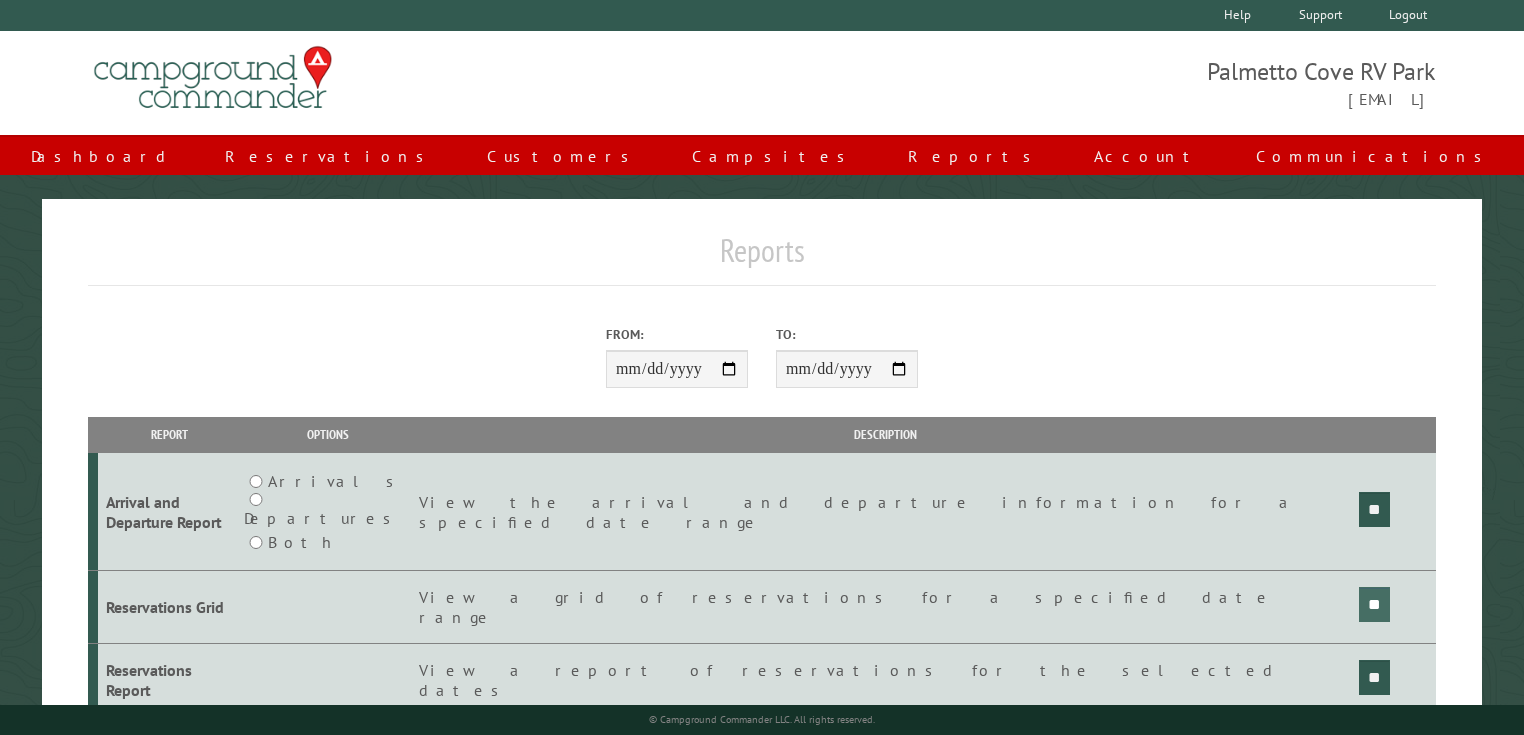 click on "**" at bounding box center (1374, 509) 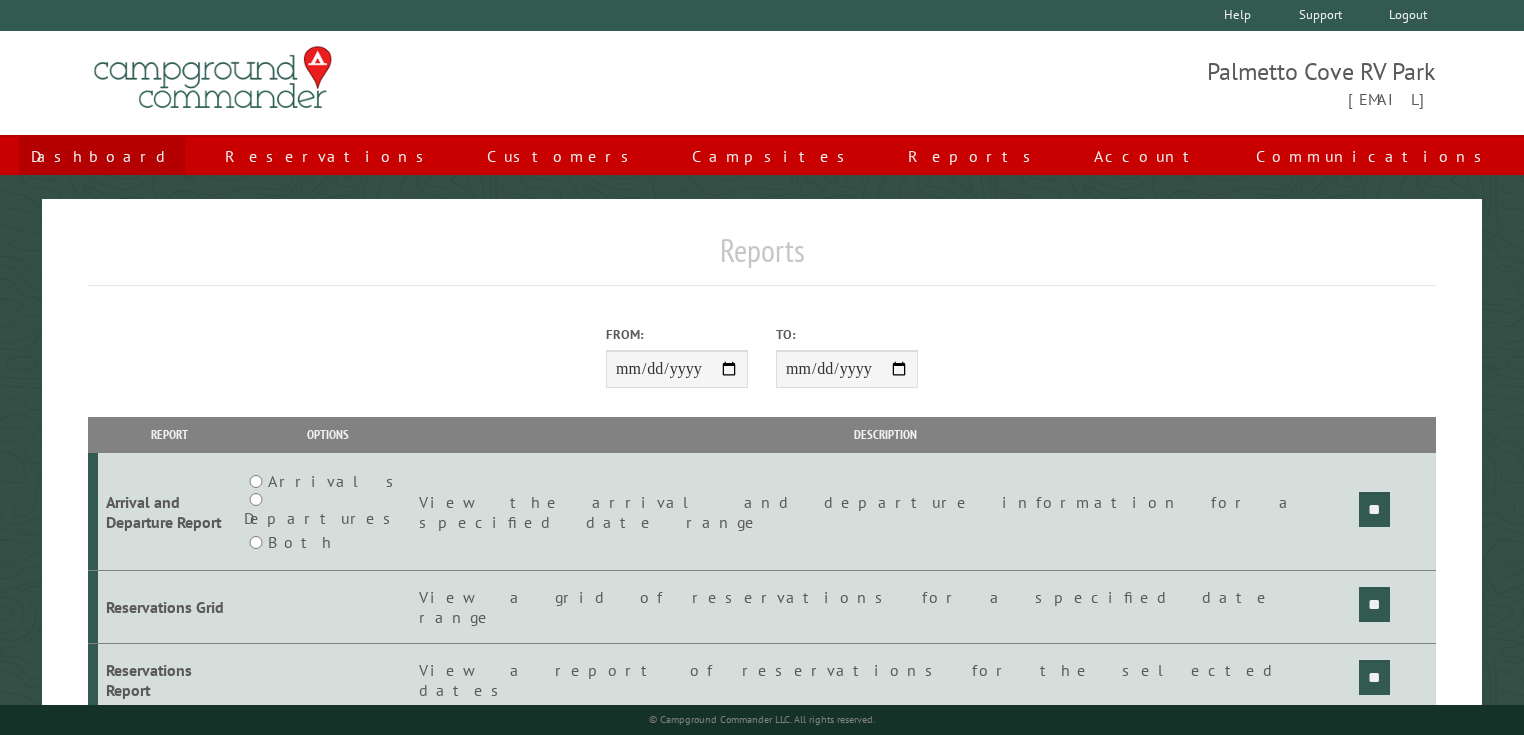 click on "Dashboard" at bounding box center (102, 156) 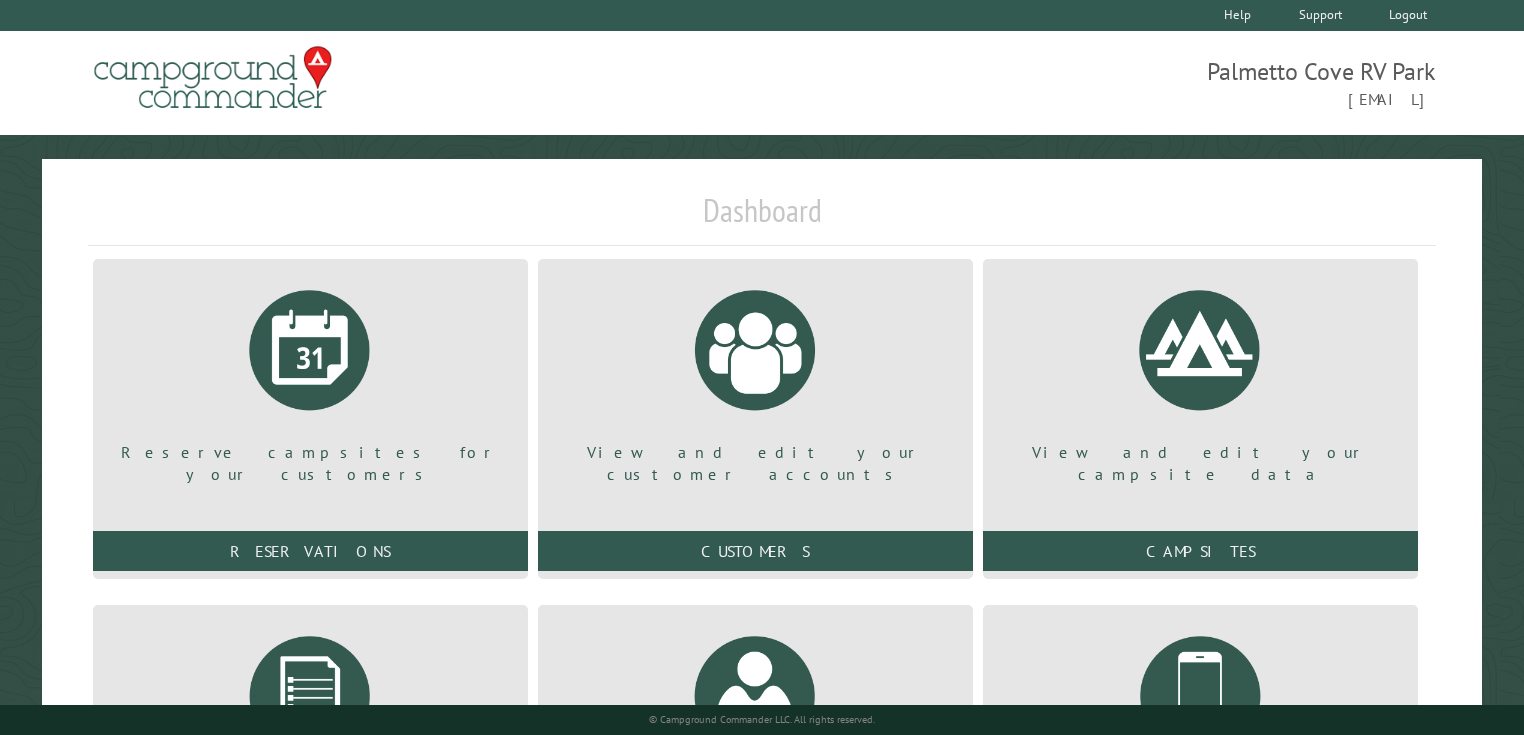 scroll, scrollTop: 0, scrollLeft: 0, axis: both 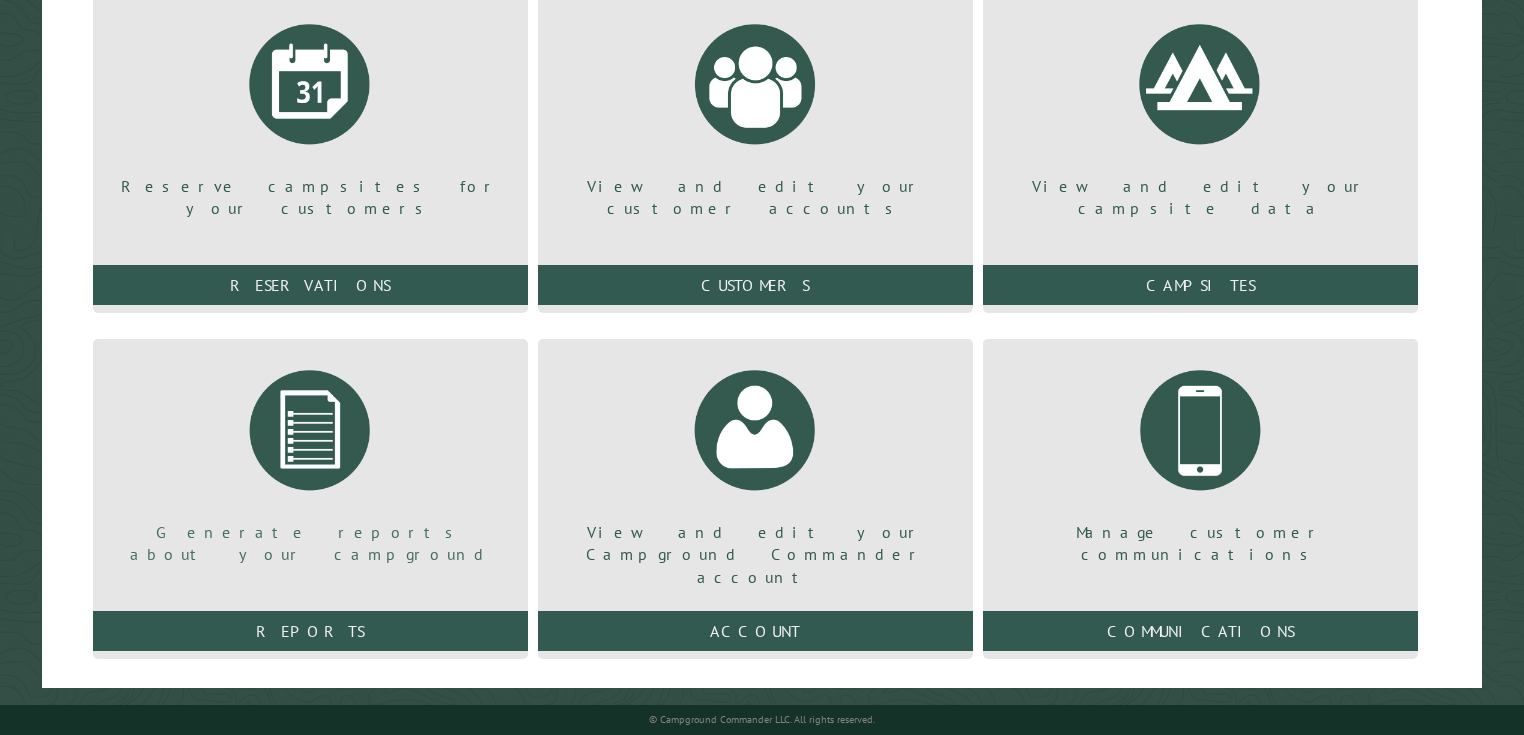click at bounding box center (310, 430) 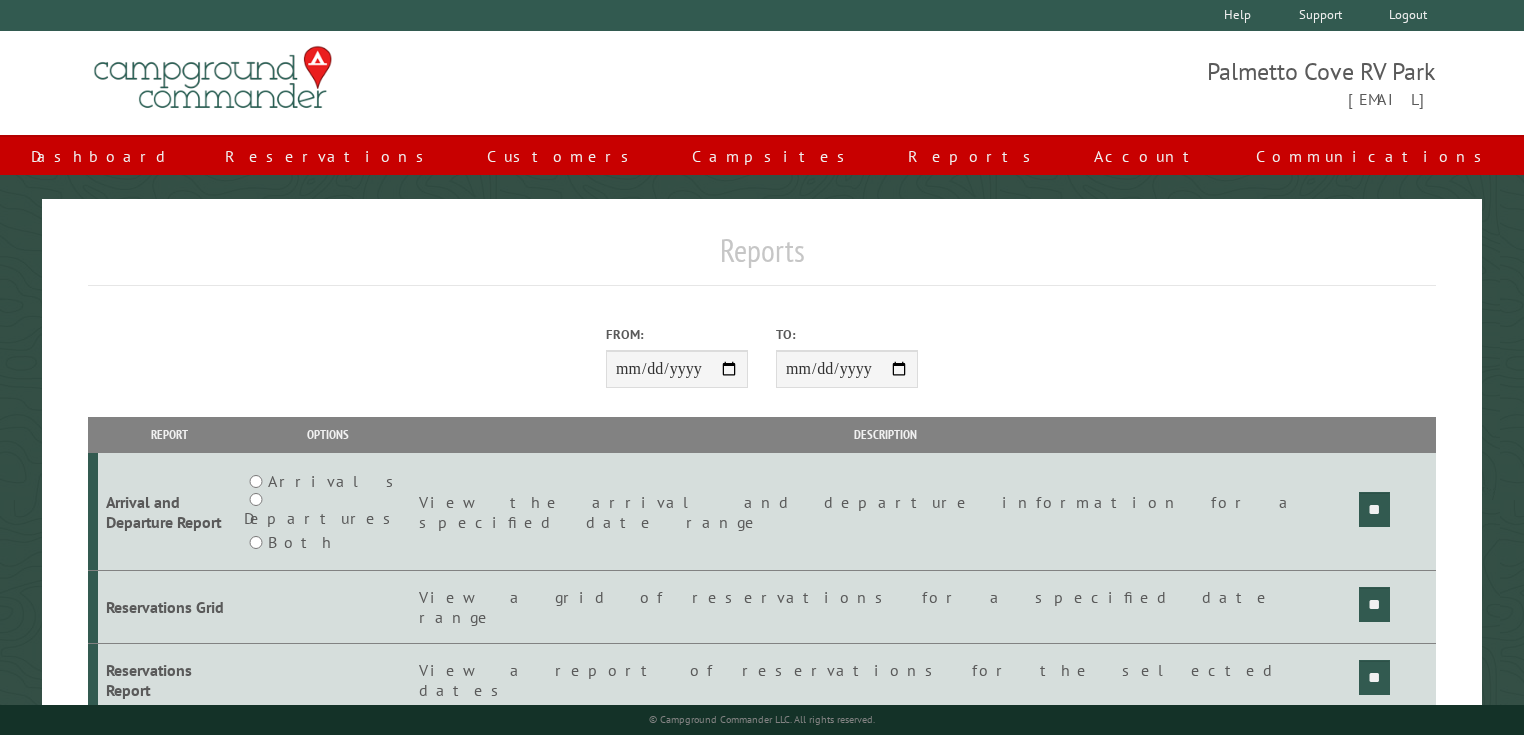 scroll, scrollTop: 0, scrollLeft: 0, axis: both 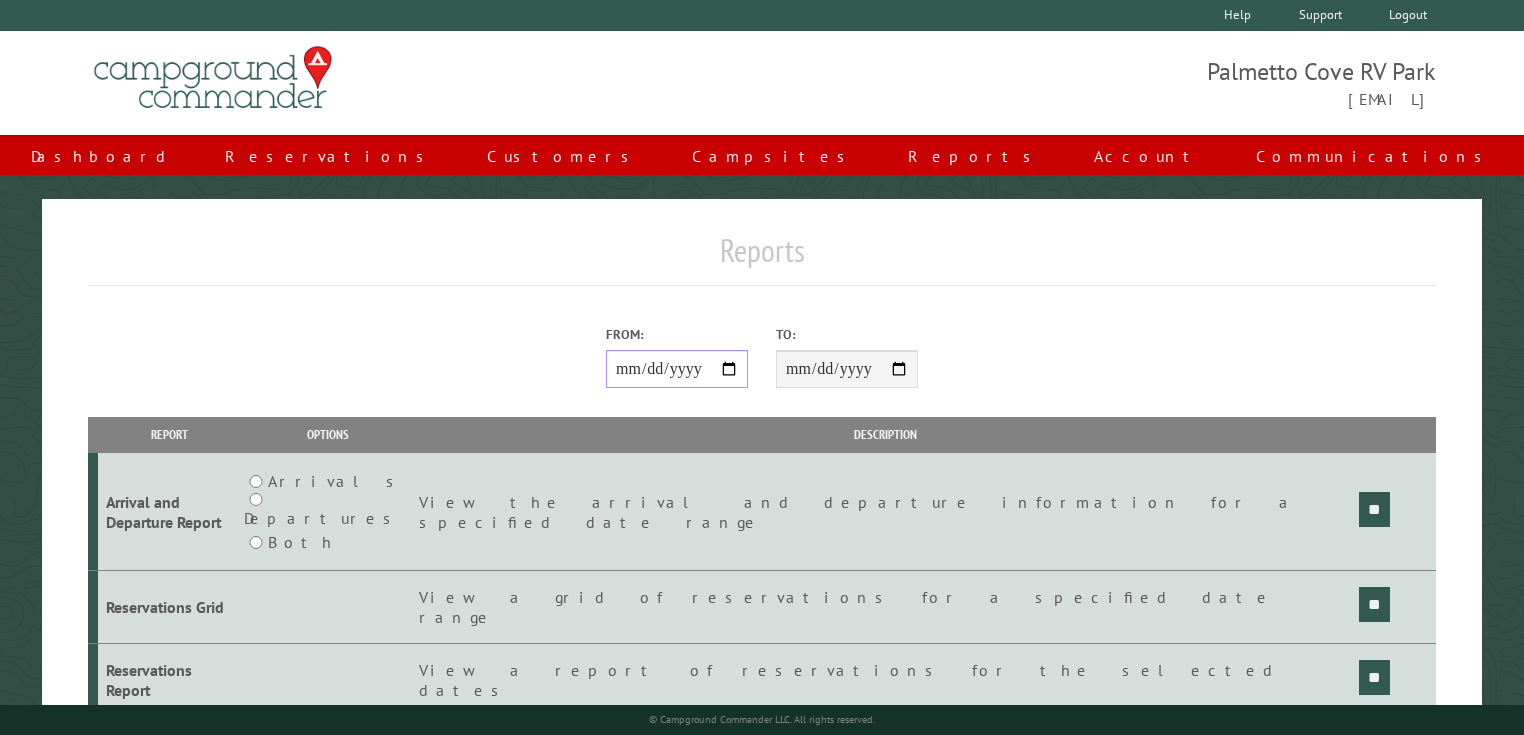 click on "From:" at bounding box center [677, 369] 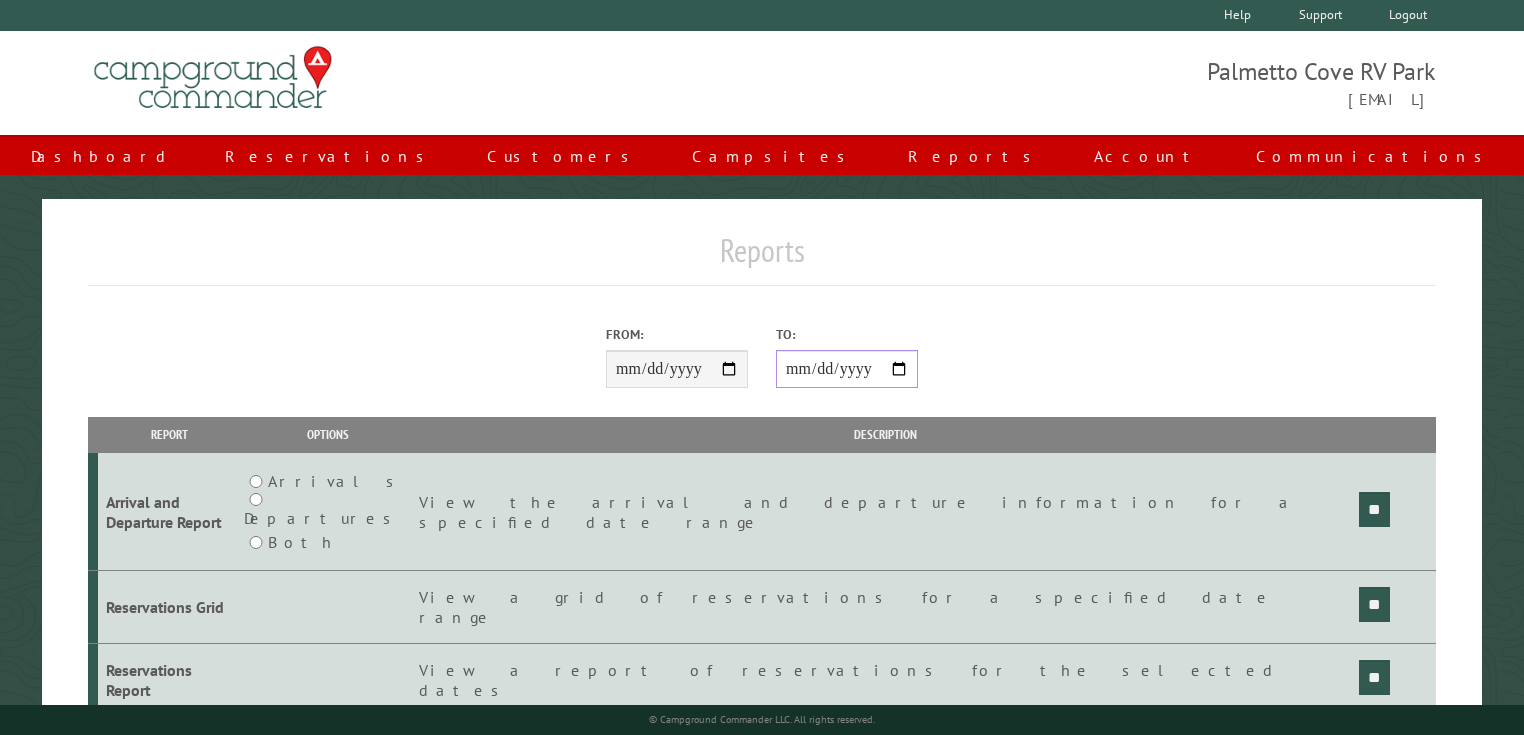 click on "**********" at bounding box center (847, 369) 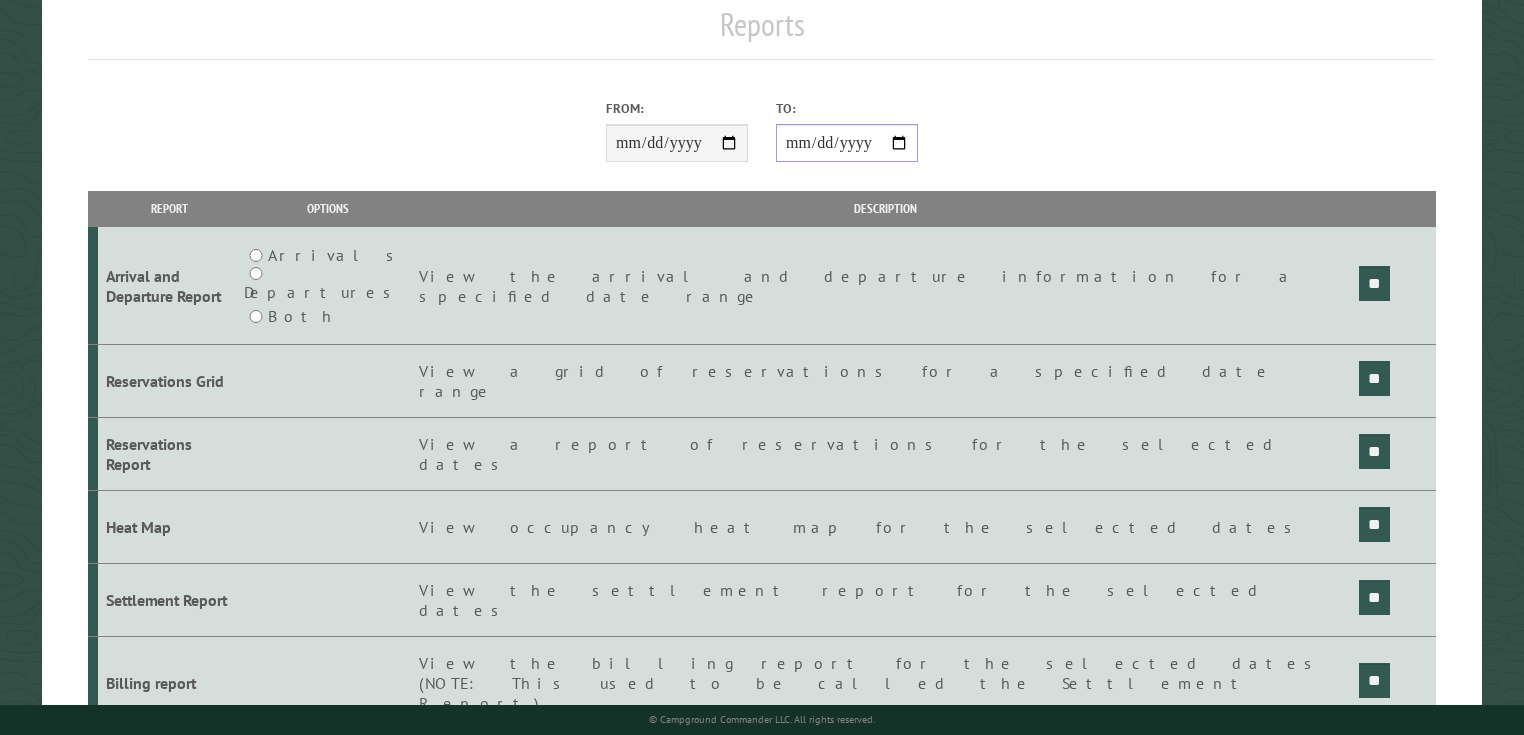 scroll, scrollTop: 234, scrollLeft: 0, axis: vertical 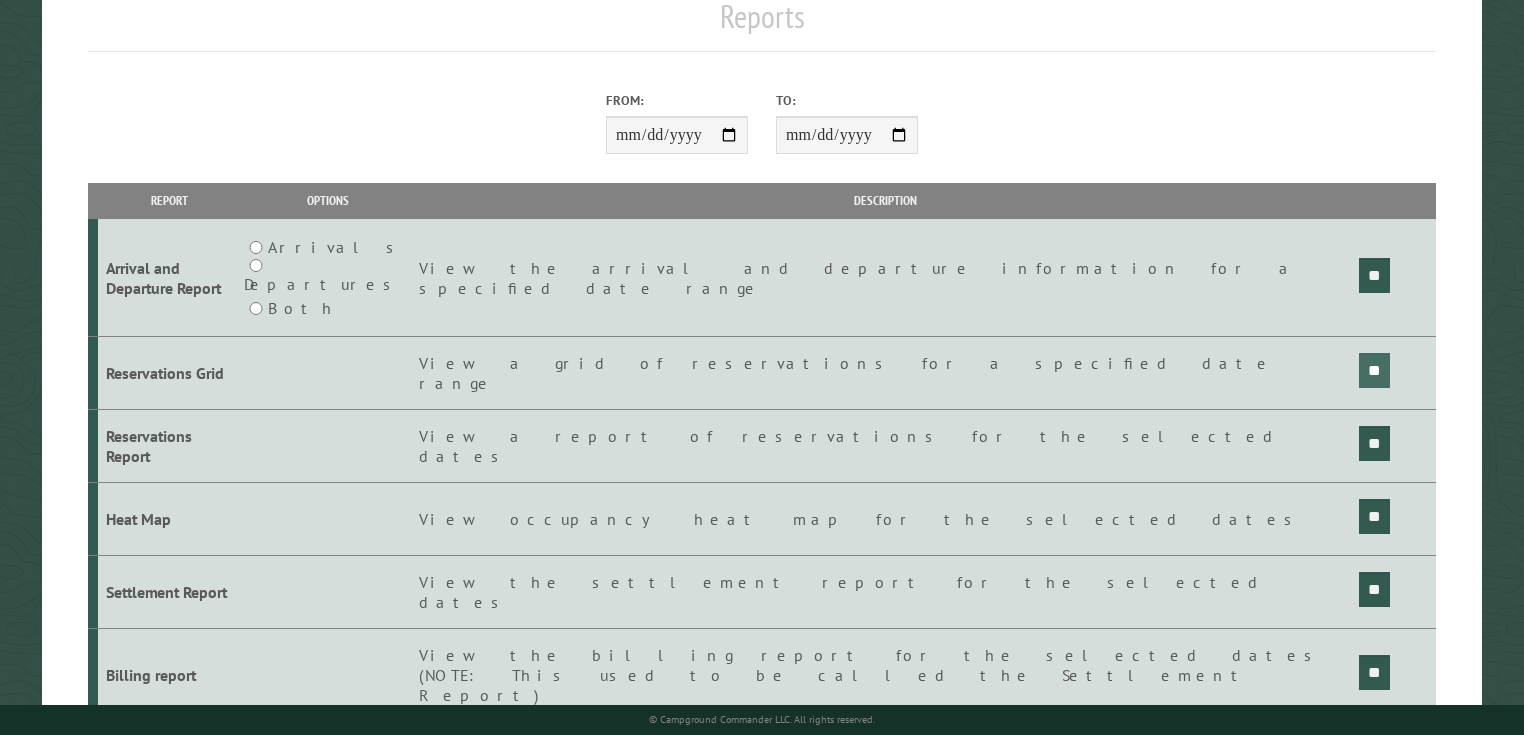 click on "**" at bounding box center [1374, 275] 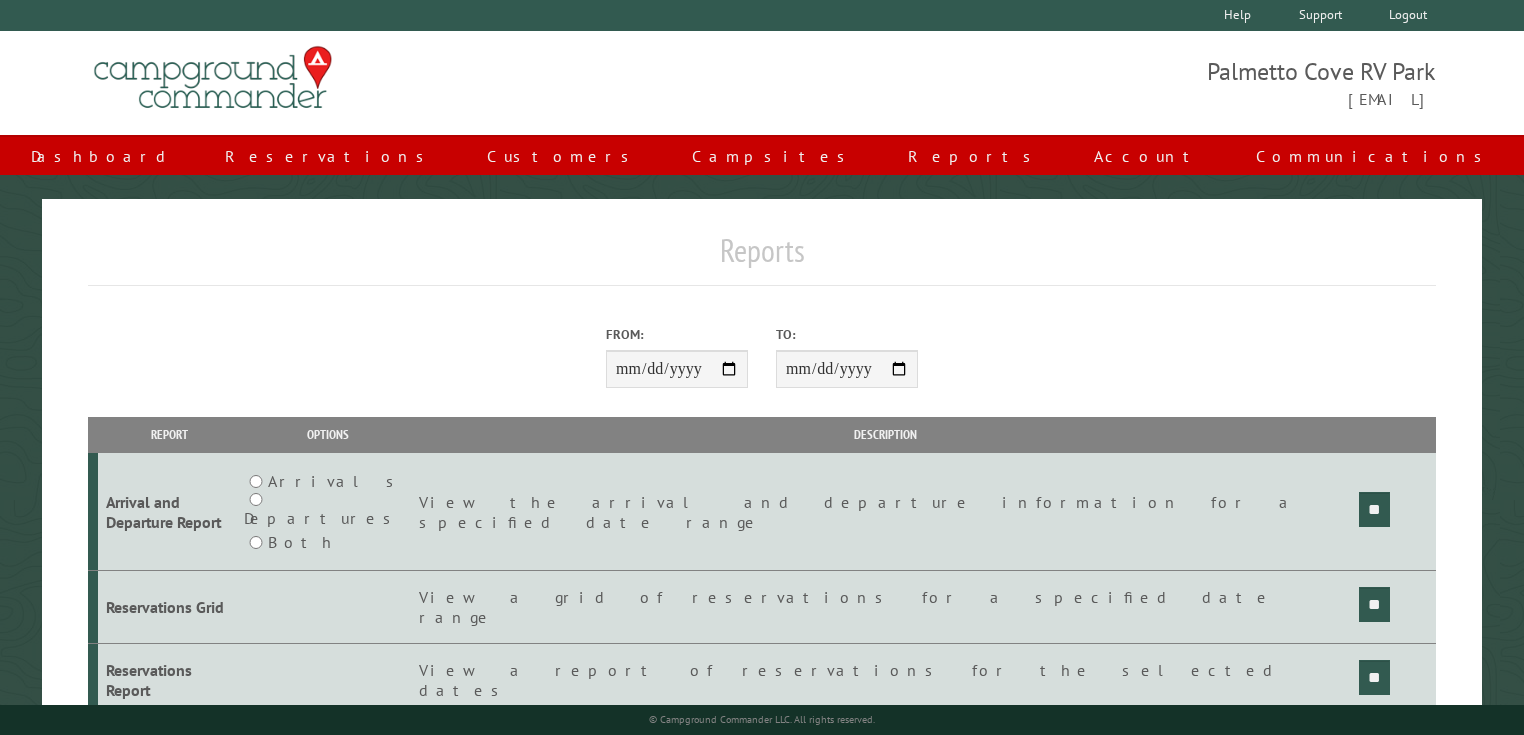 scroll, scrollTop: 0, scrollLeft: 0, axis: both 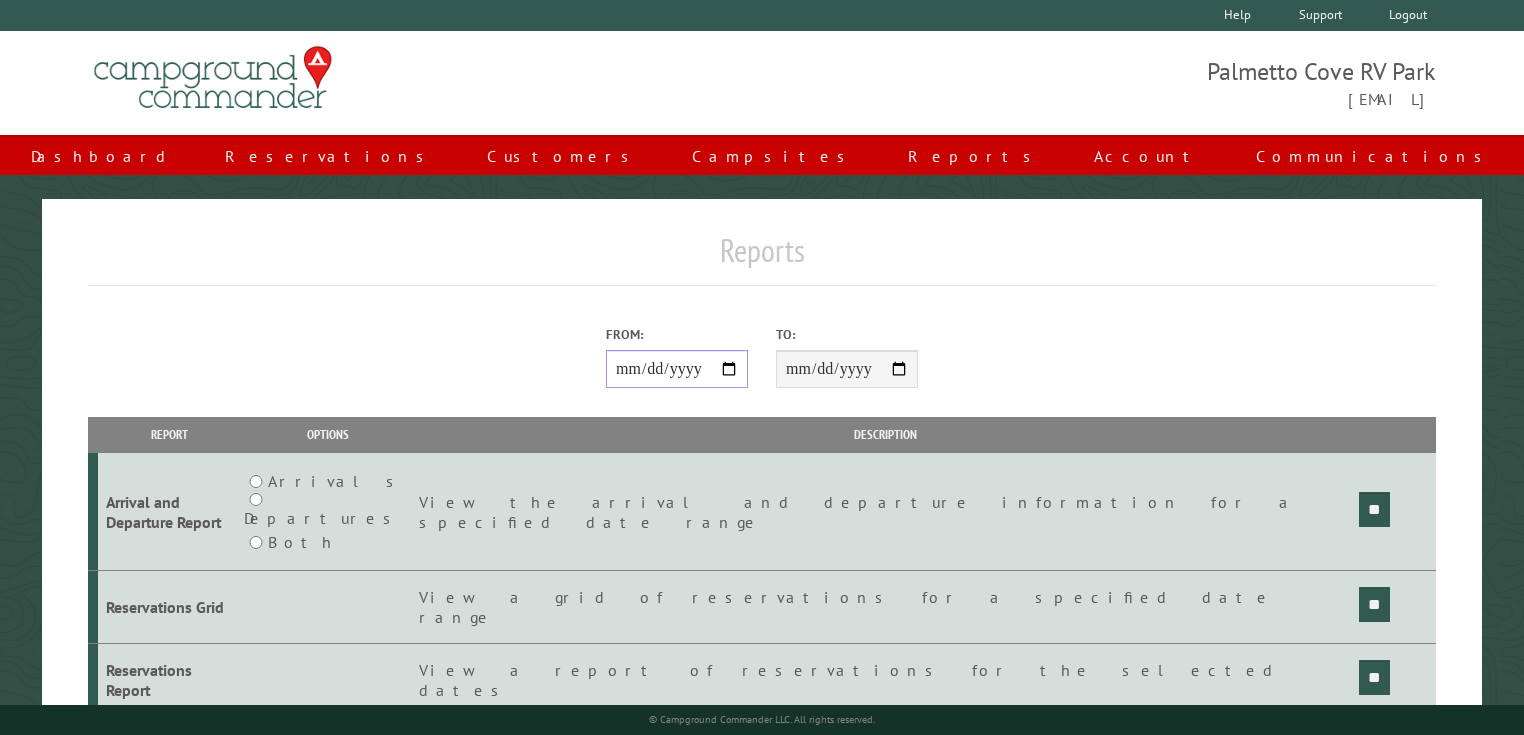 click on "From:" at bounding box center [677, 369] 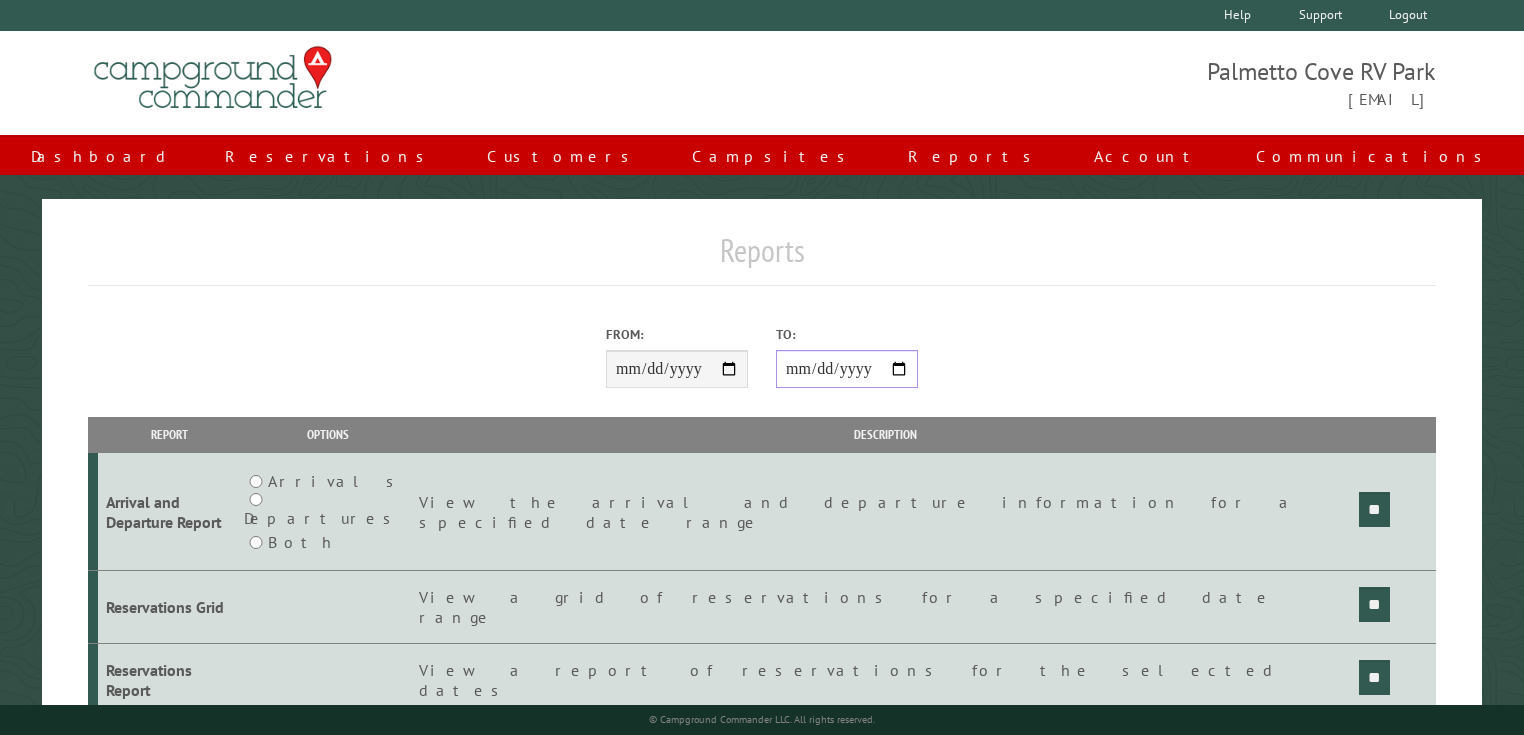 click on "**********" at bounding box center [847, 369] 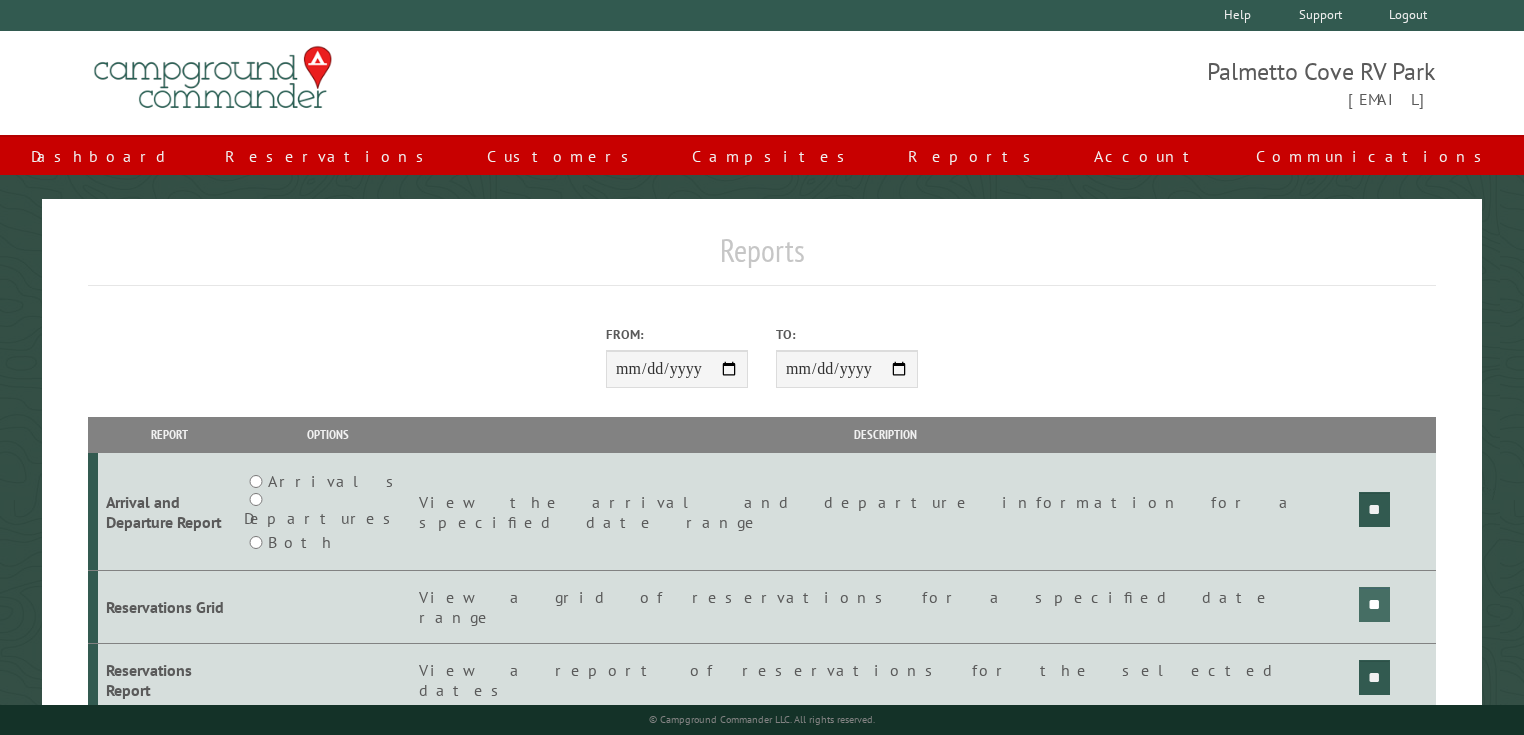 click on "**" at bounding box center (1374, 509) 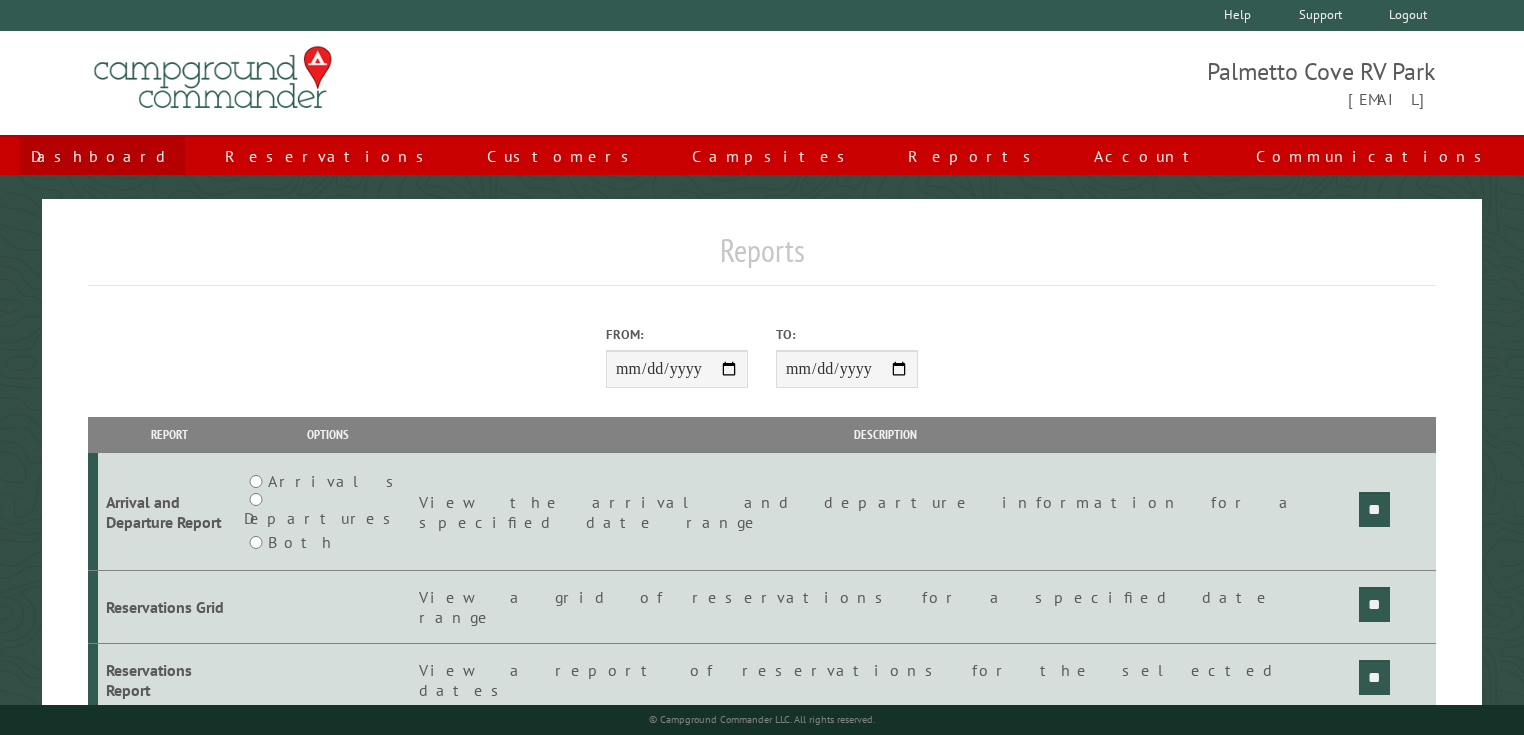 click on "Dashboard" at bounding box center (102, 156) 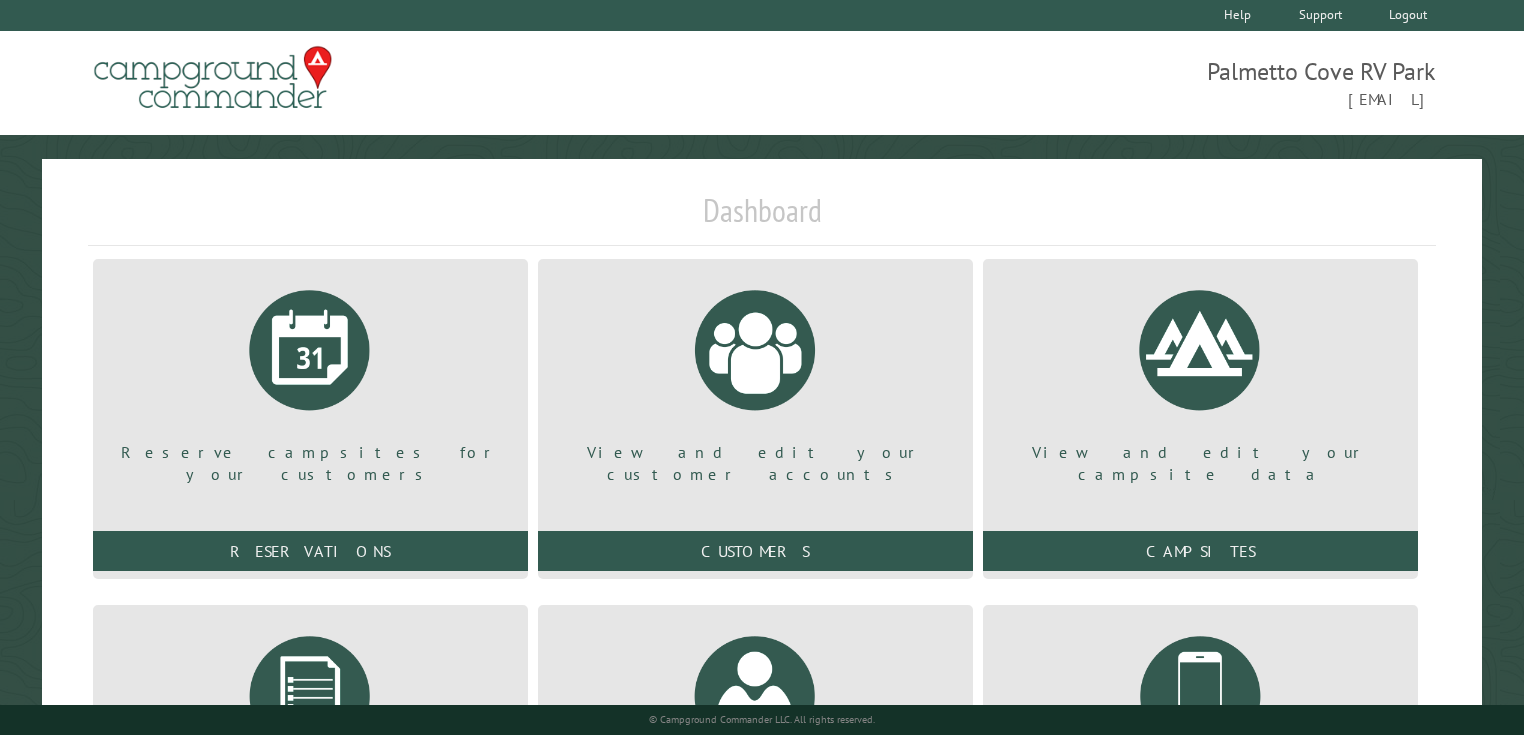 scroll, scrollTop: 0, scrollLeft: 0, axis: both 